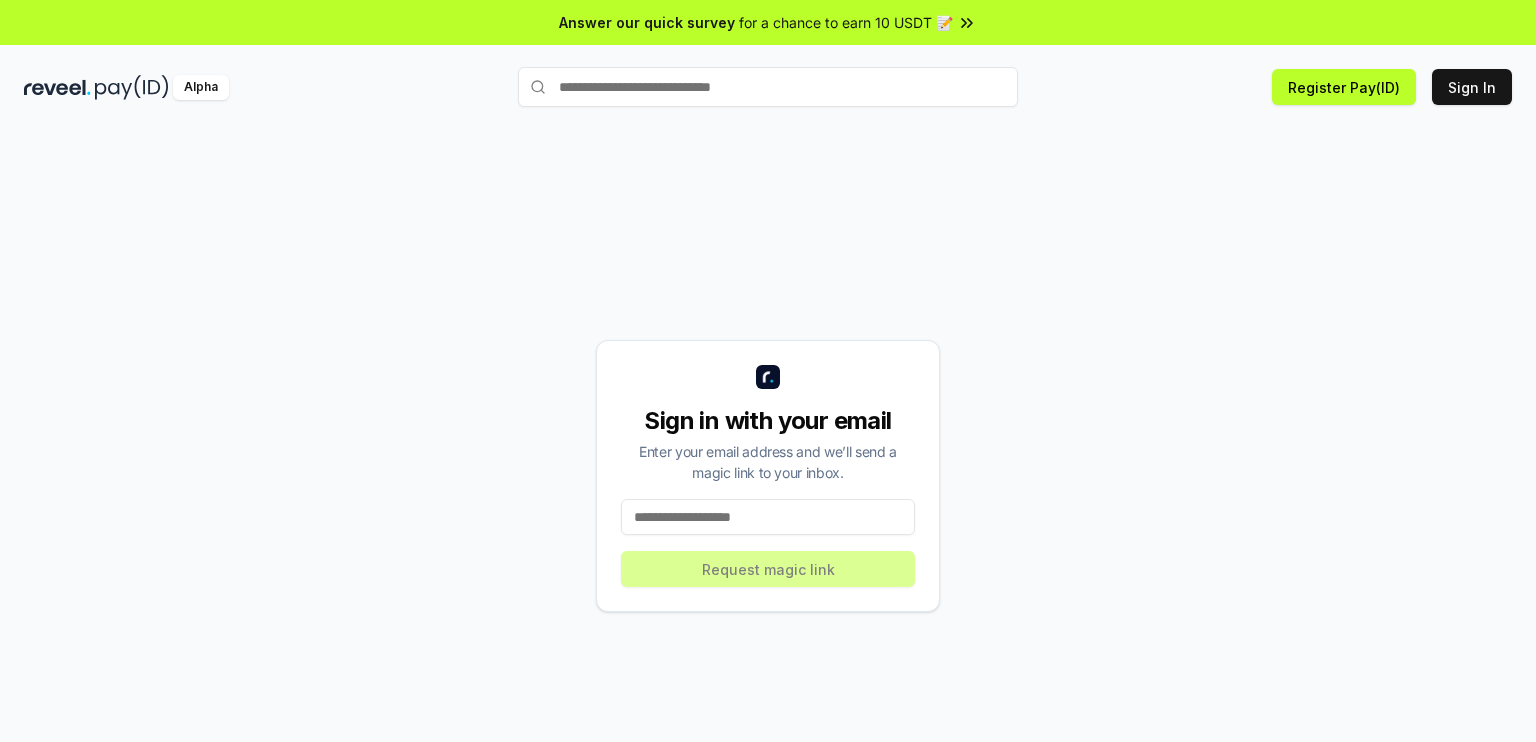 scroll, scrollTop: 0, scrollLeft: 0, axis: both 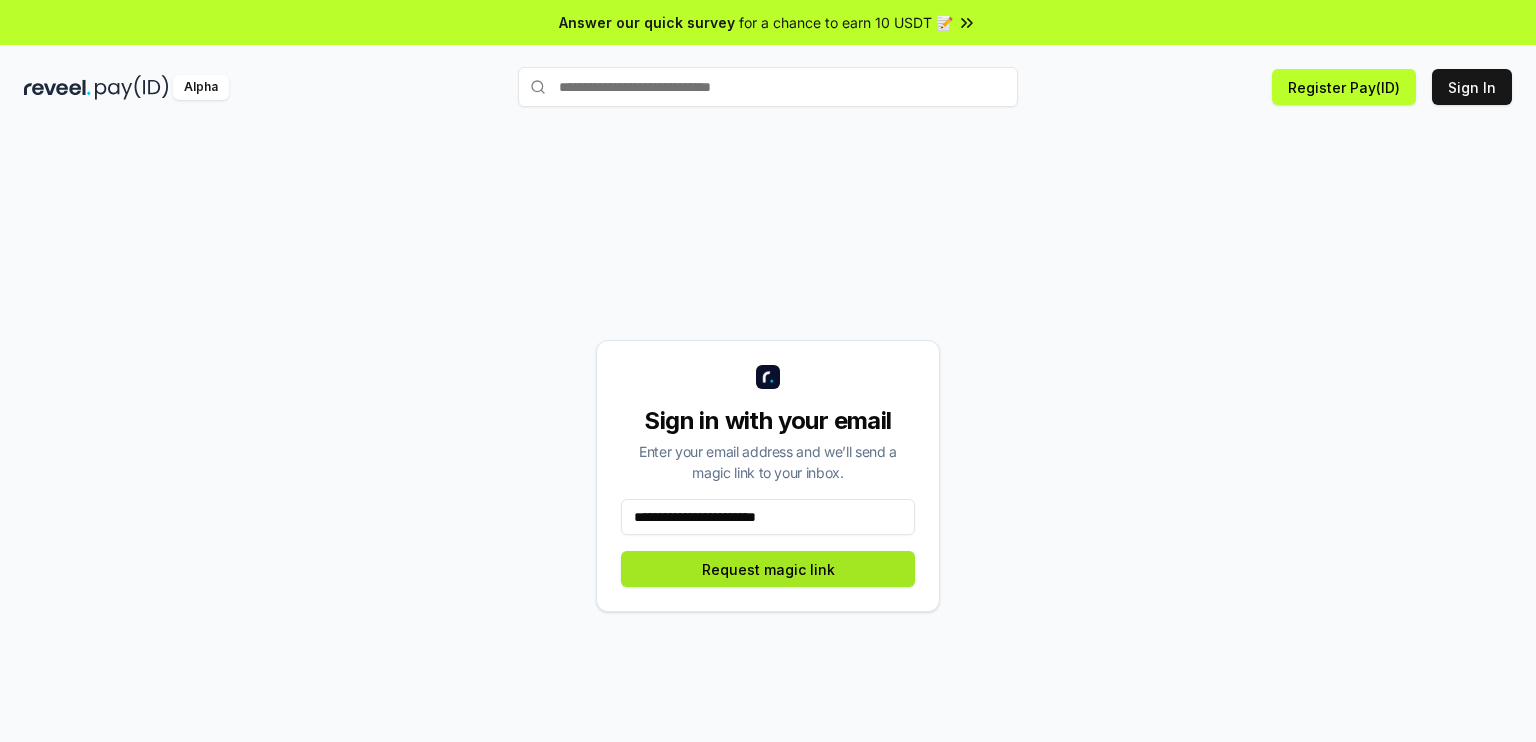 click on "Request magic link" at bounding box center (768, 569) 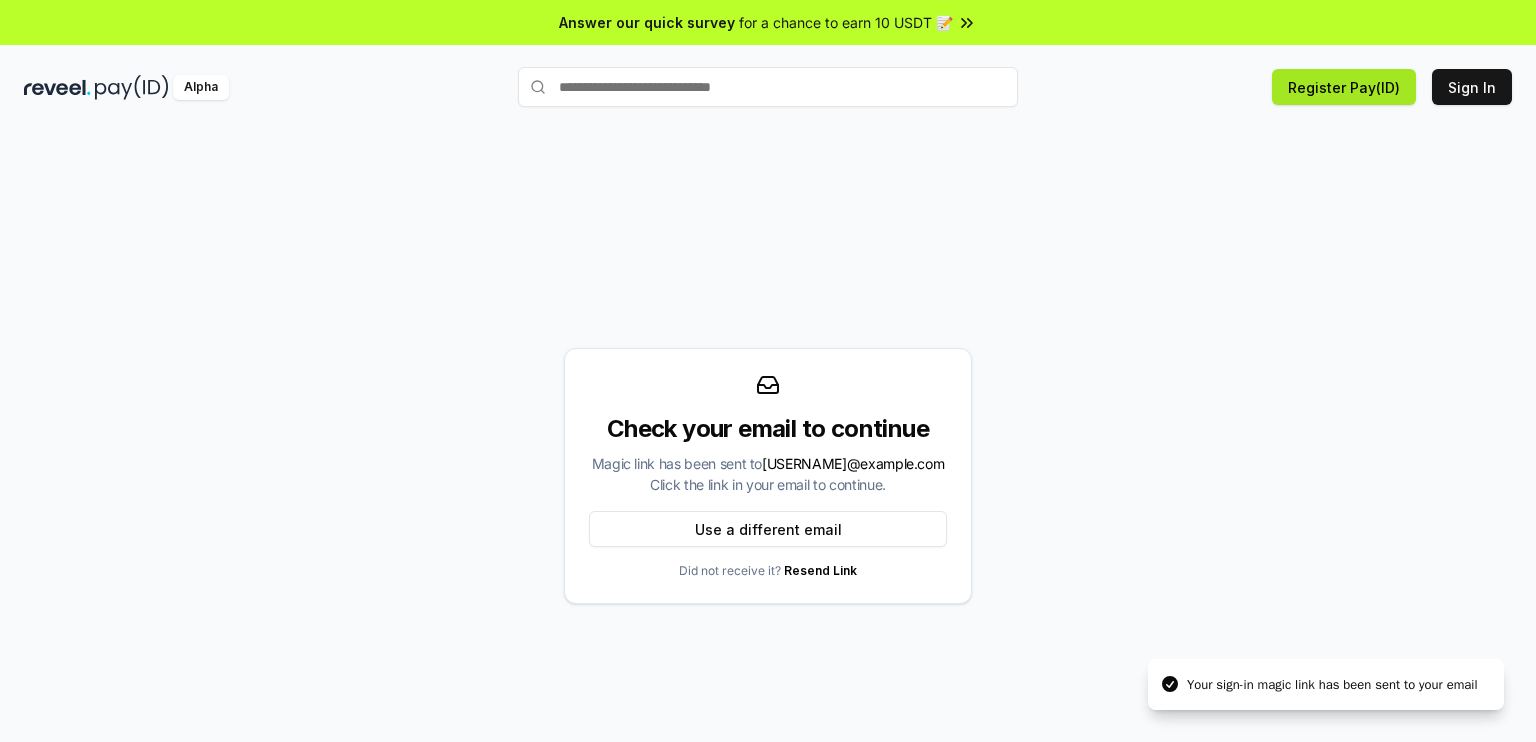 click on "Register Pay(ID)" at bounding box center [1344, 87] 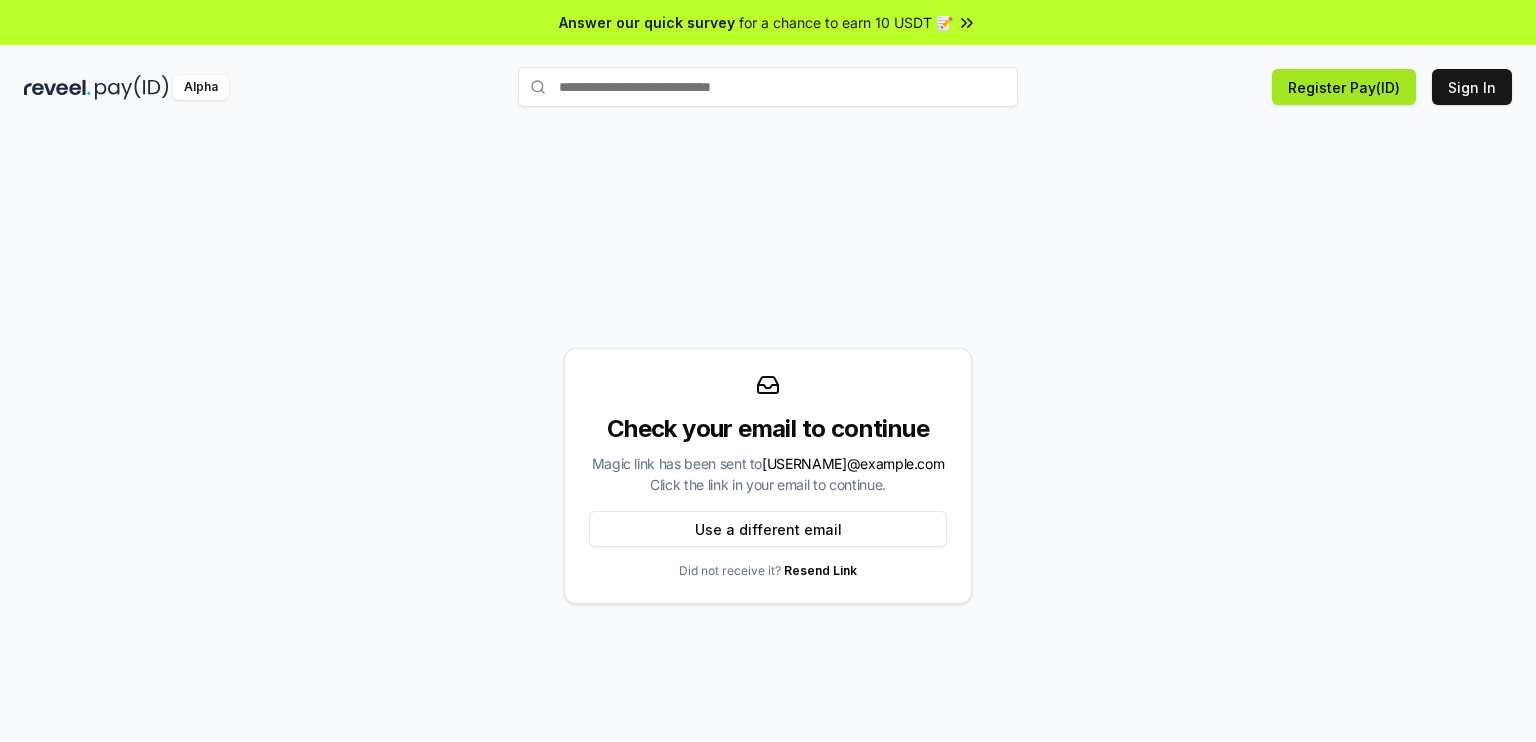 click on "Register Pay(ID)" at bounding box center [1344, 87] 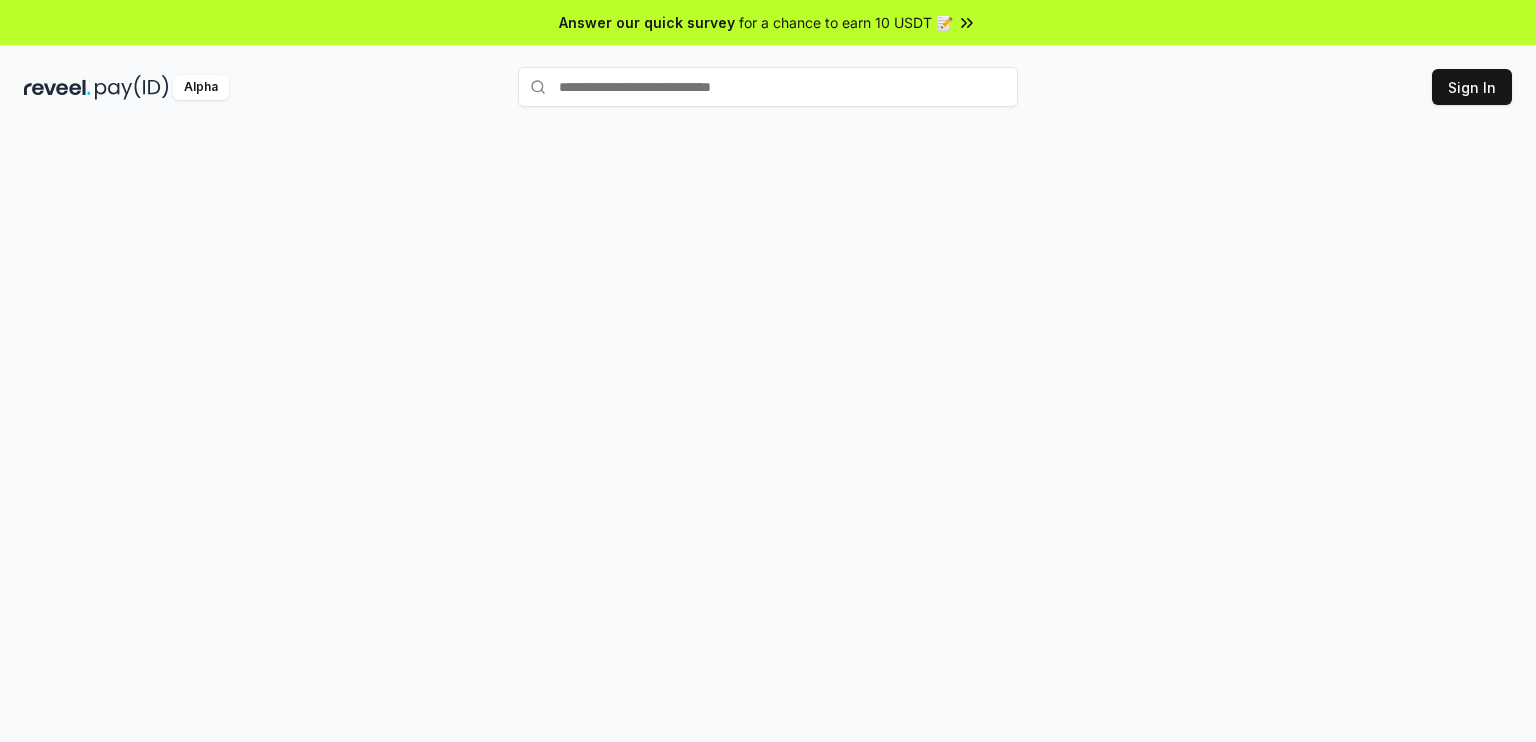 scroll, scrollTop: 0, scrollLeft: 0, axis: both 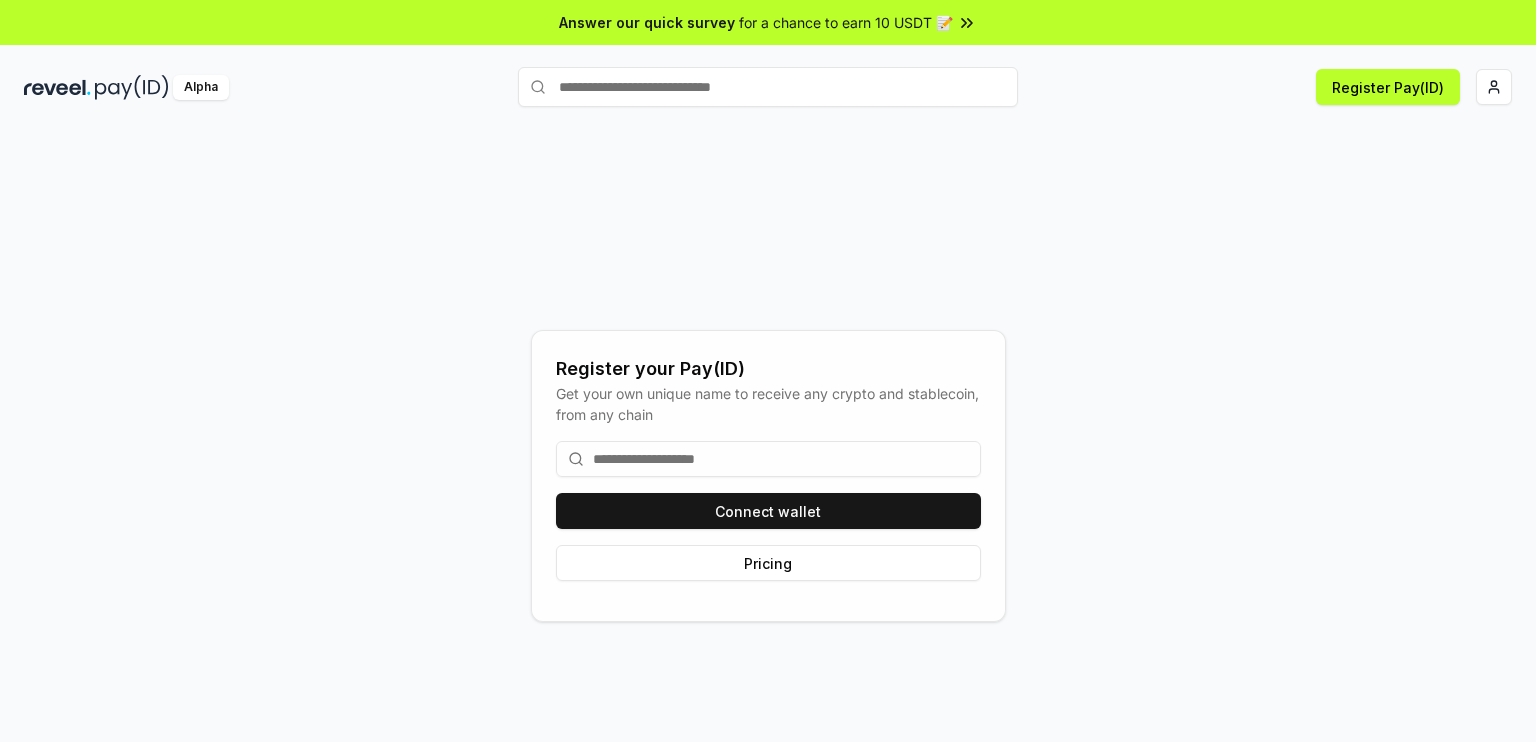 click at bounding box center (768, 459) 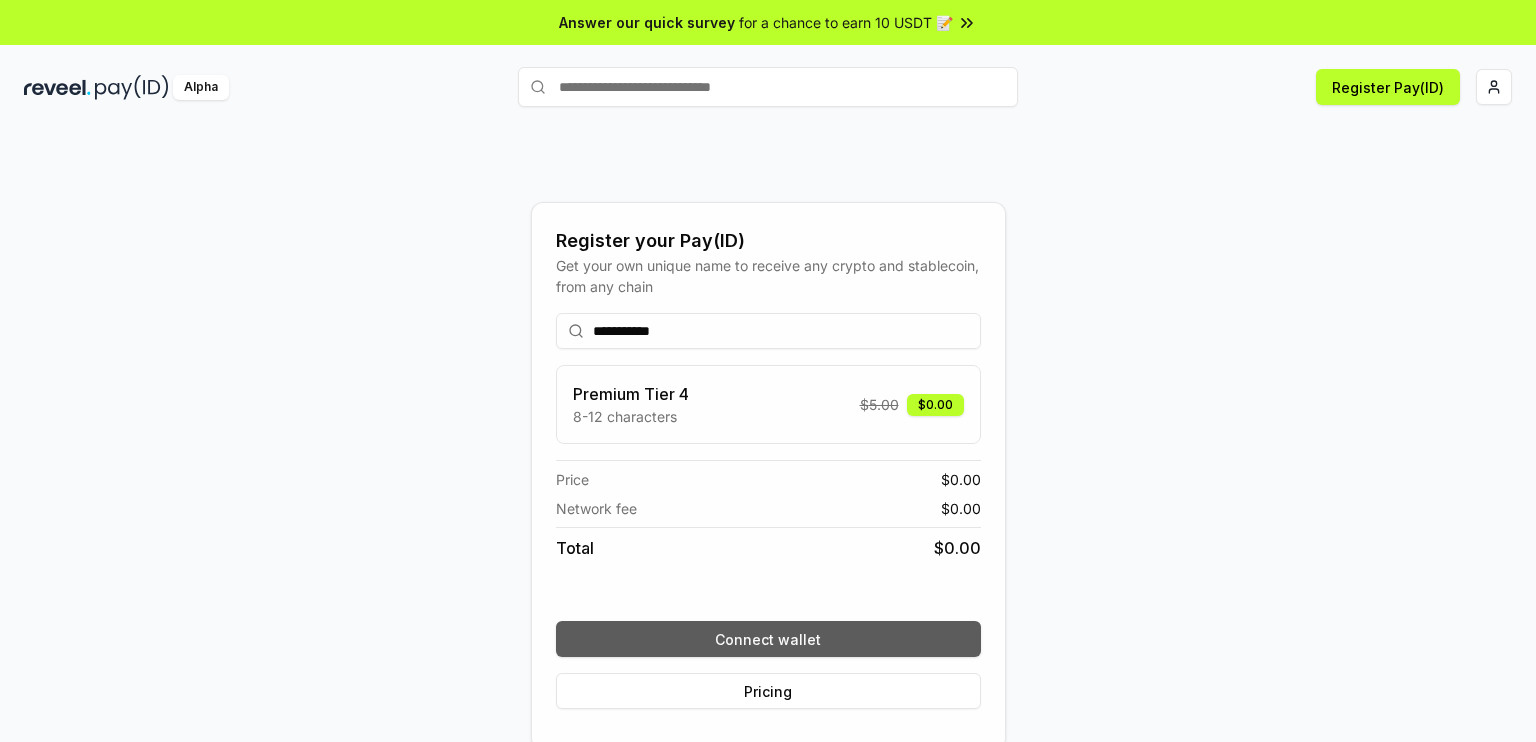 type on "**********" 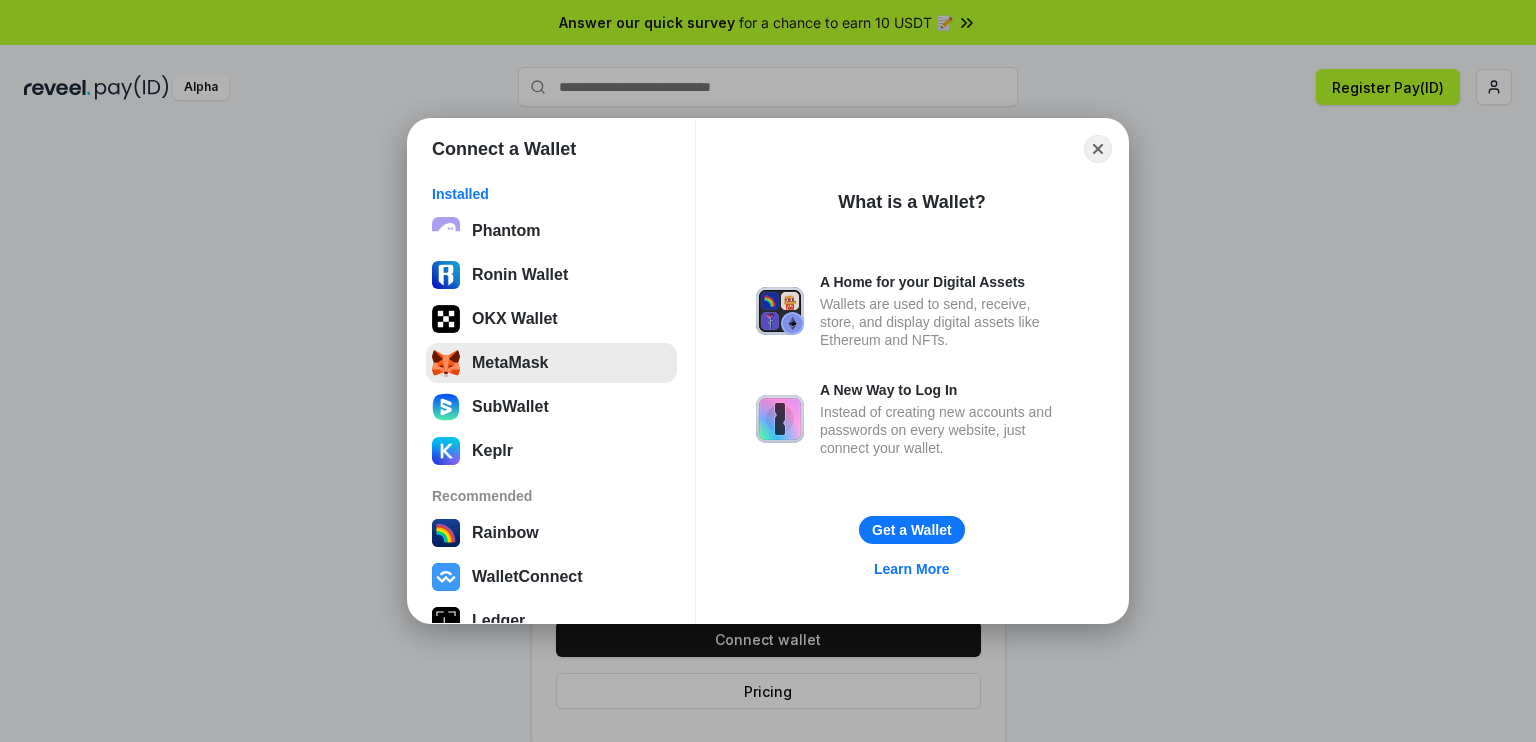 click on "MetaMask" at bounding box center [551, 363] 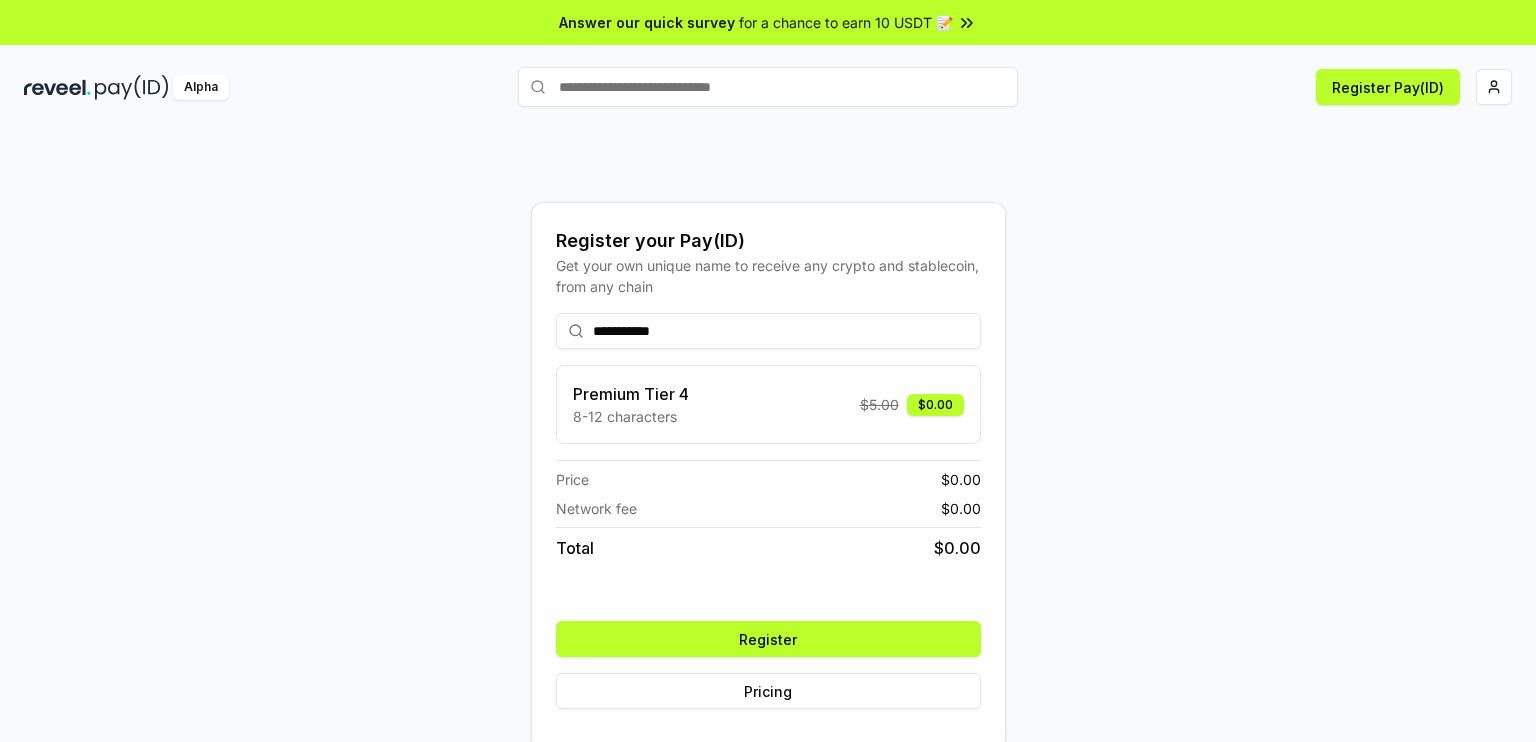 click on "Premium Tier 4 8-12 characters $ 5.00 $0.00" at bounding box center (768, 404) 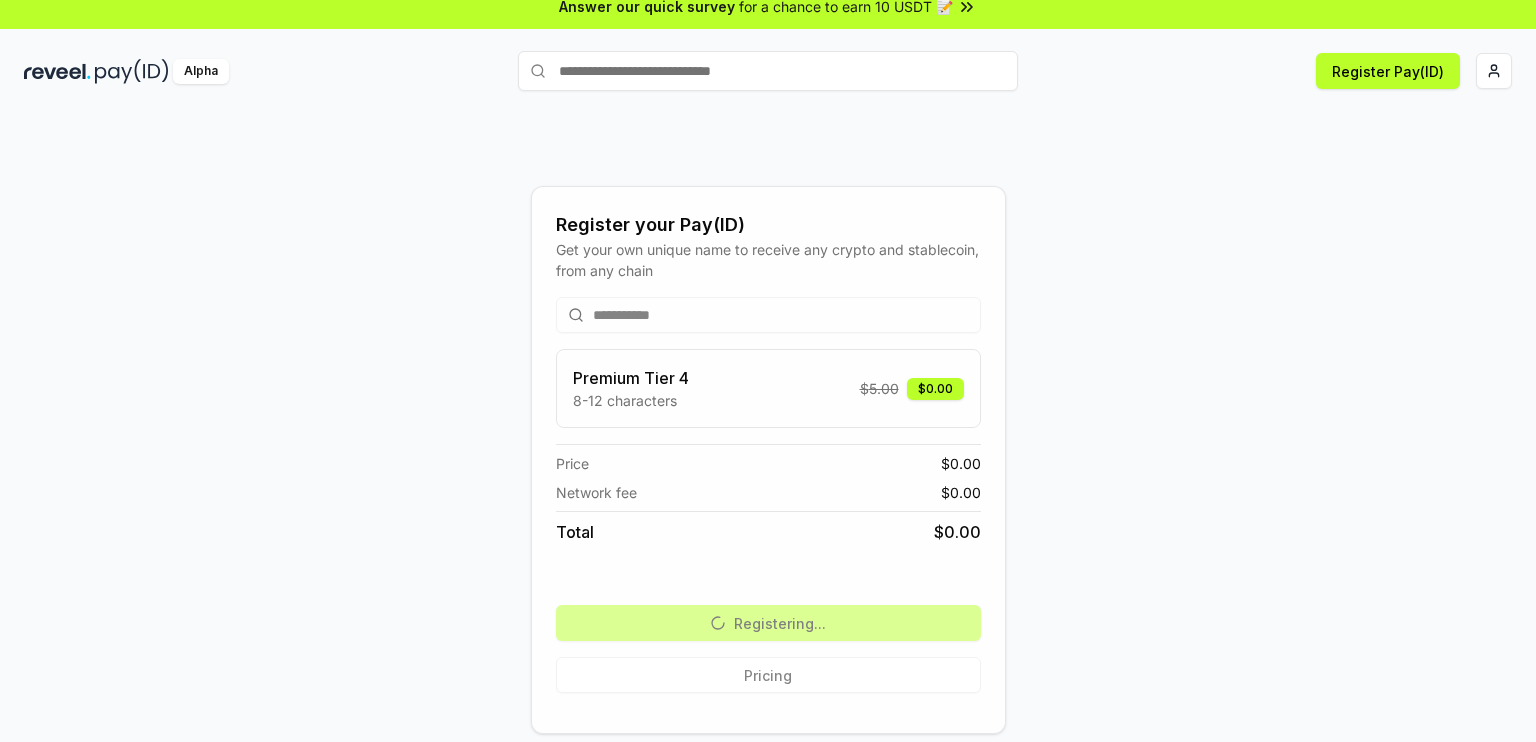 scroll, scrollTop: 0, scrollLeft: 0, axis: both 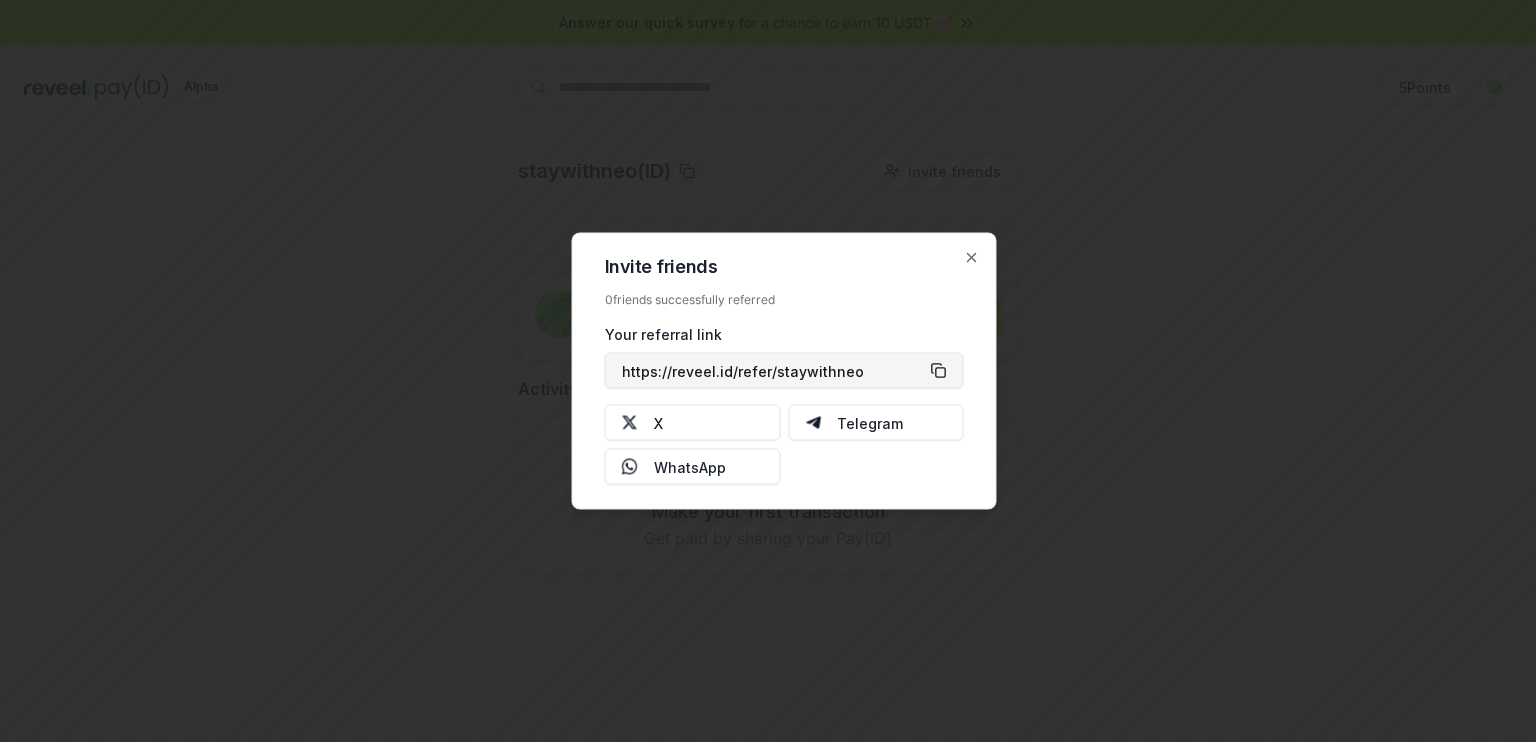click on "https://reveel.id/refer/staywithneo" at bounding box center (784, 371) 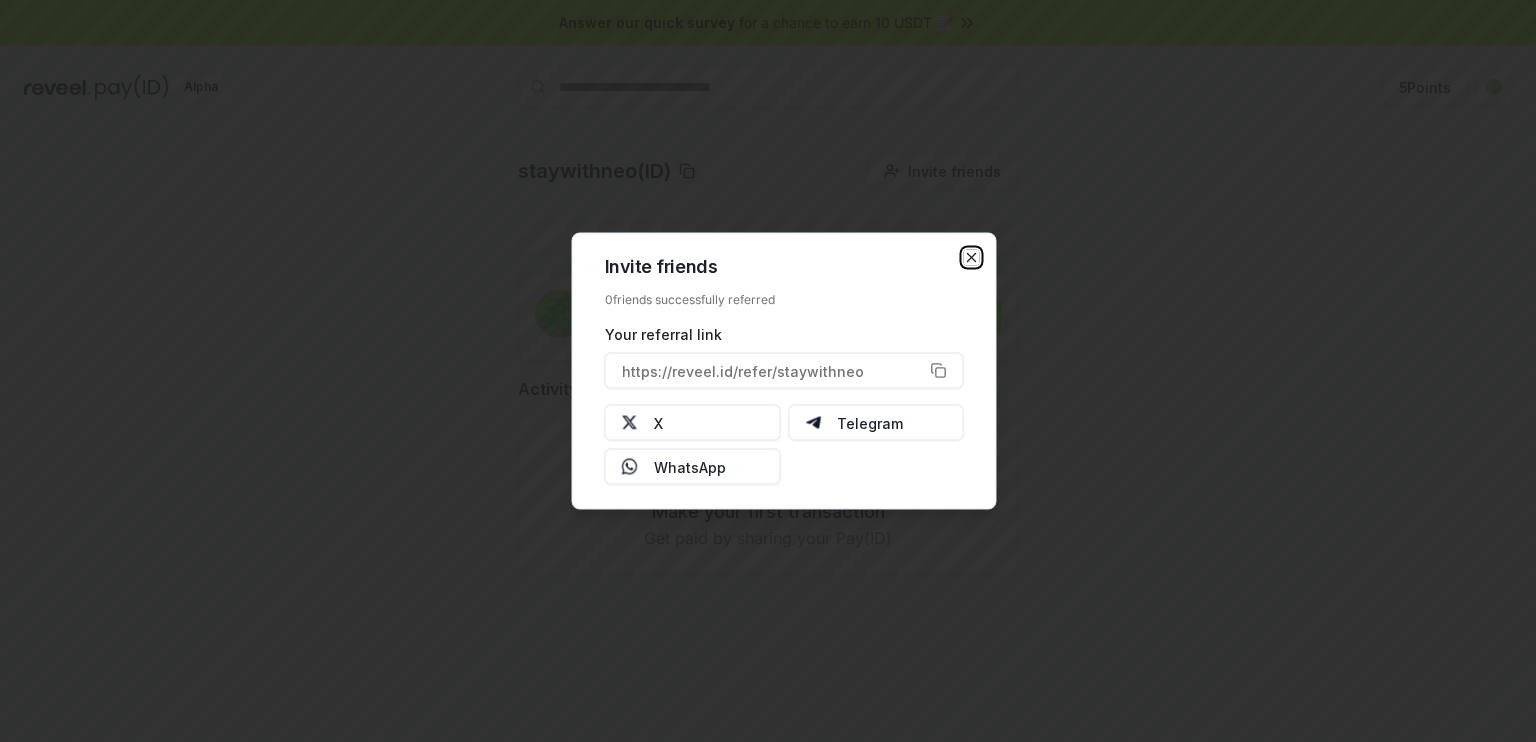 click 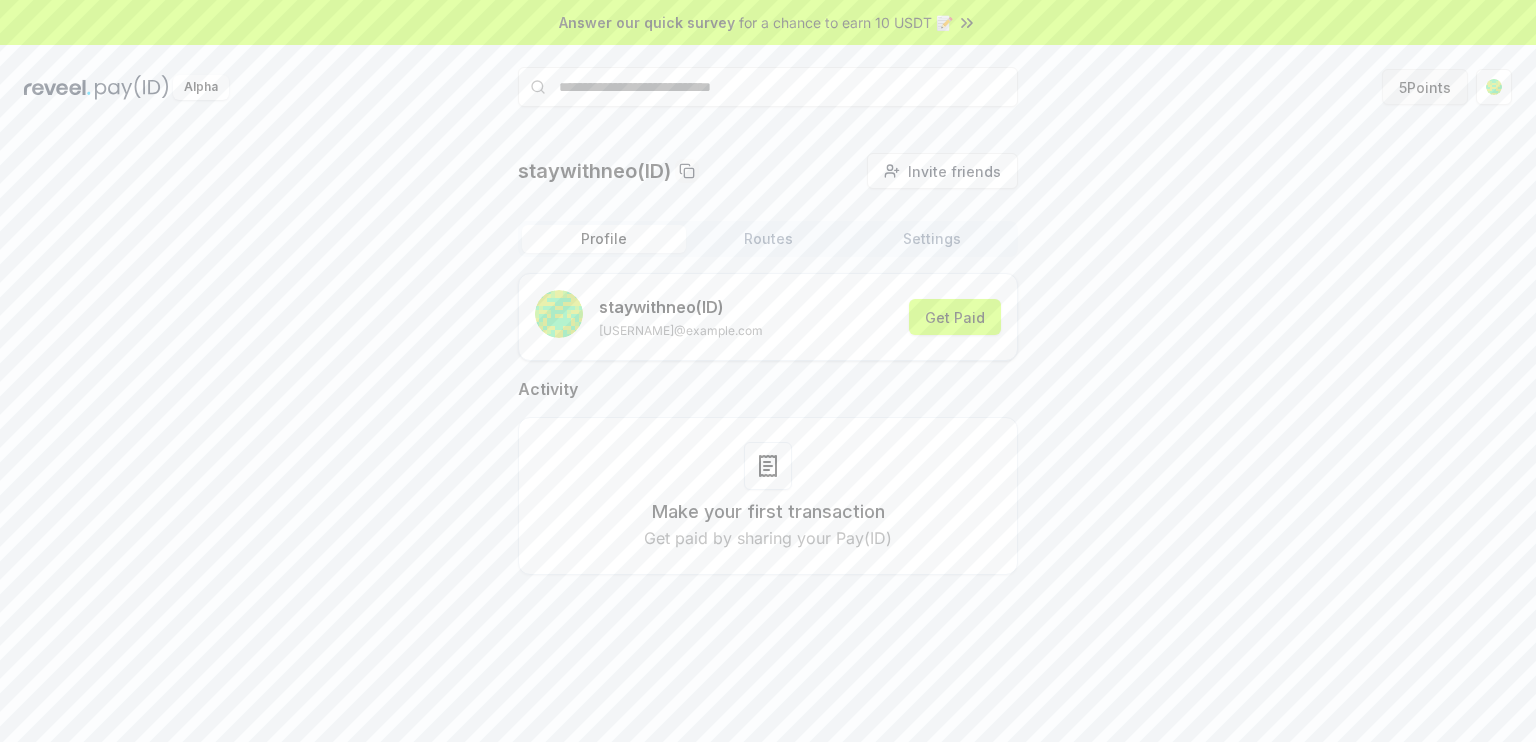 click on "5  Points" at bounding box center [1425, 87] 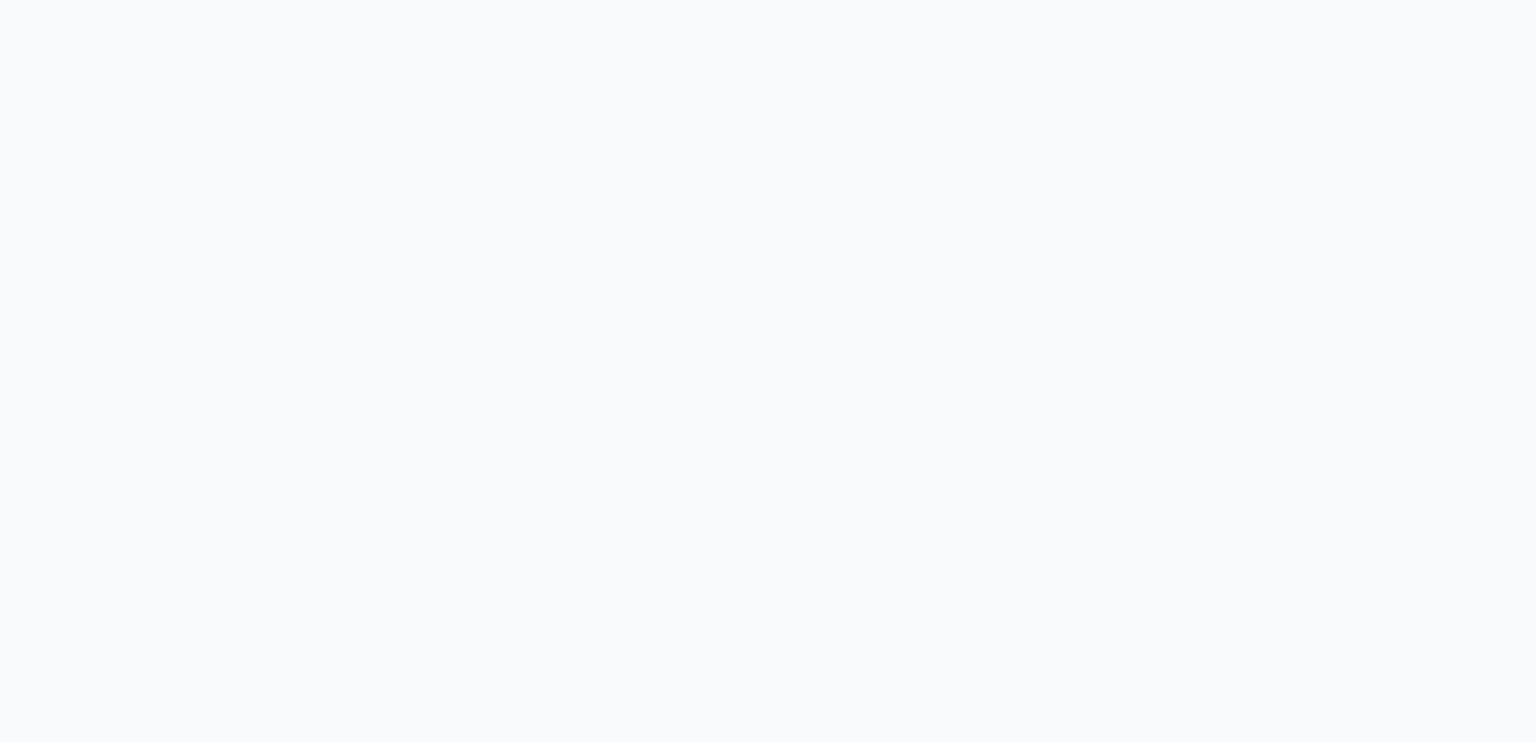 scroll, scrollTop: 0, scrollLeft: 0, axis: both 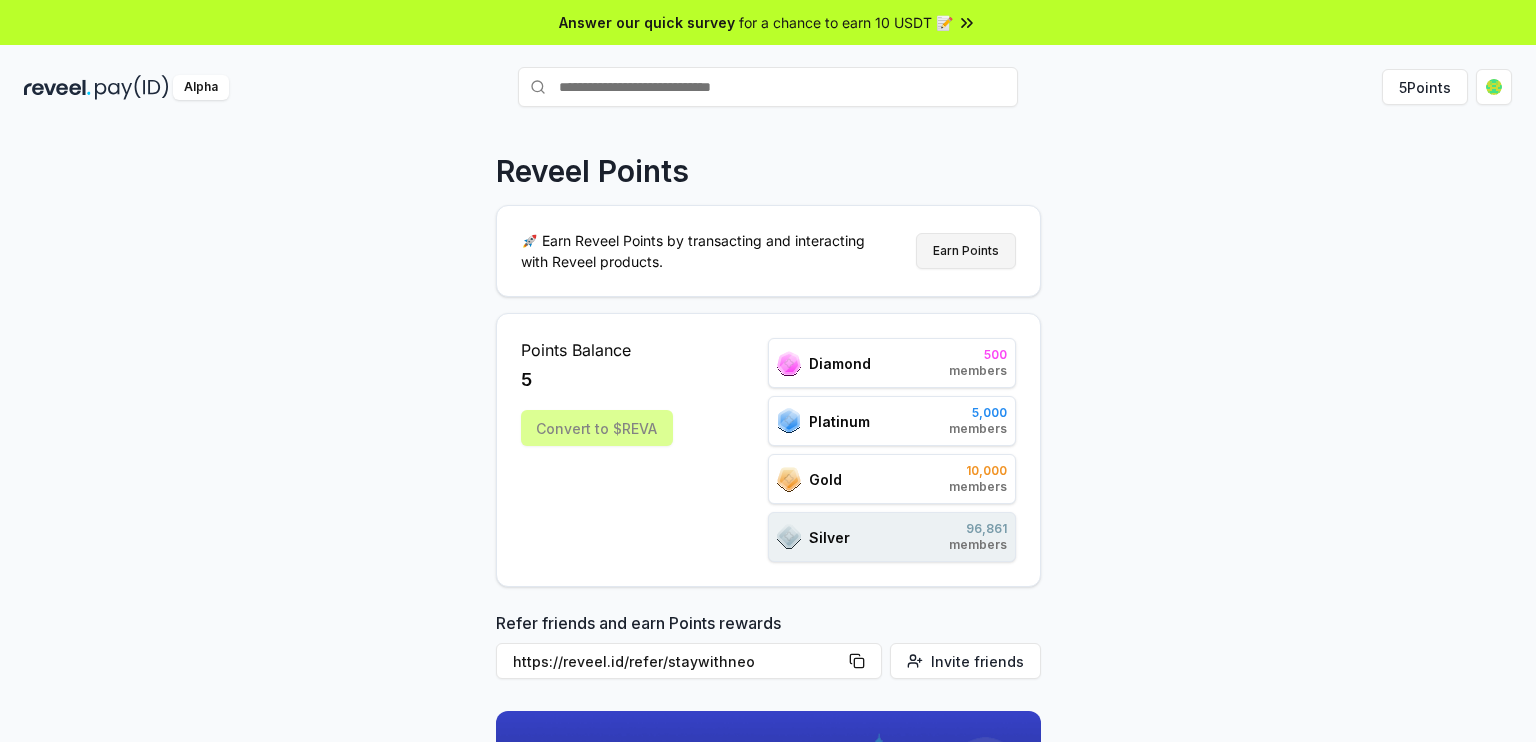 click on "Earn Points" at bounding box center [966, 251] 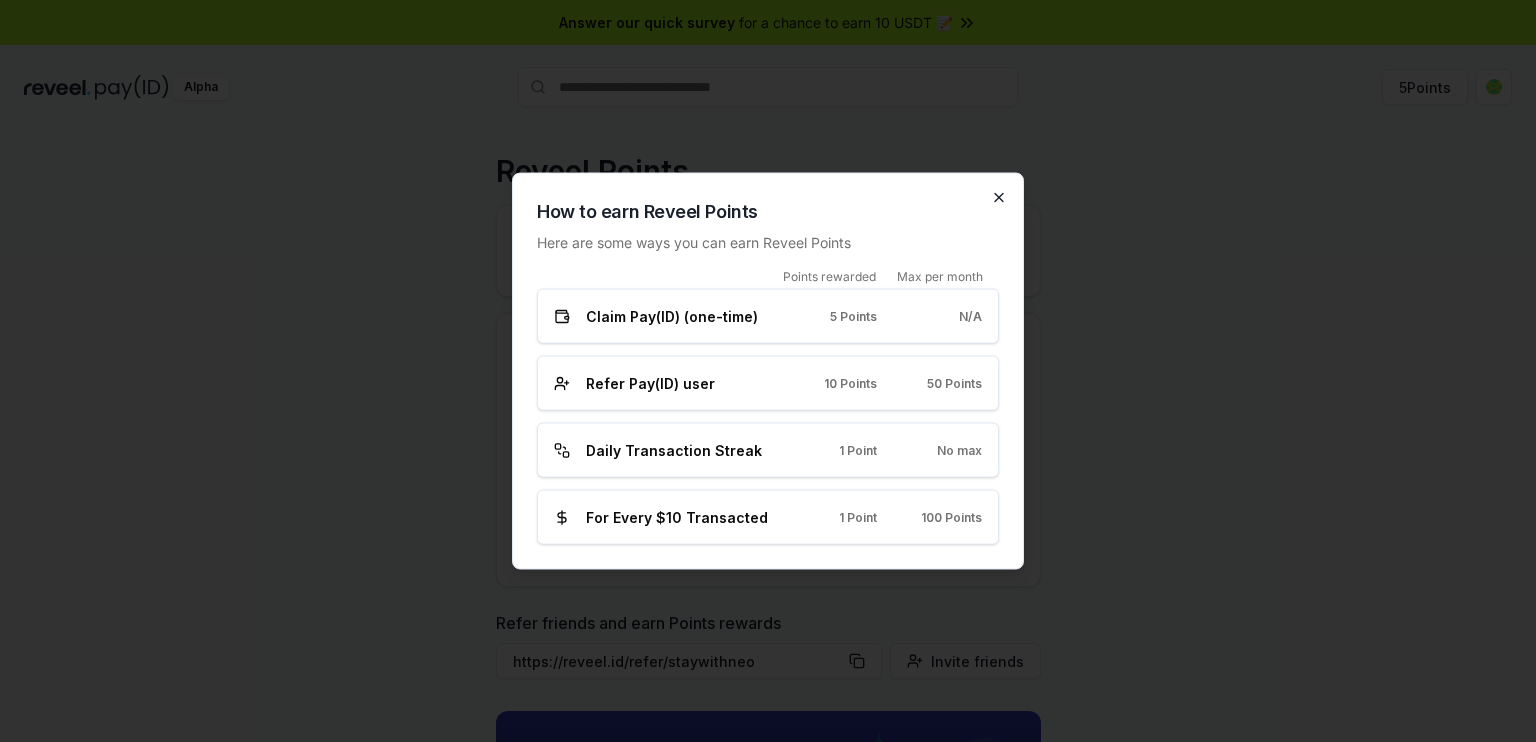 click 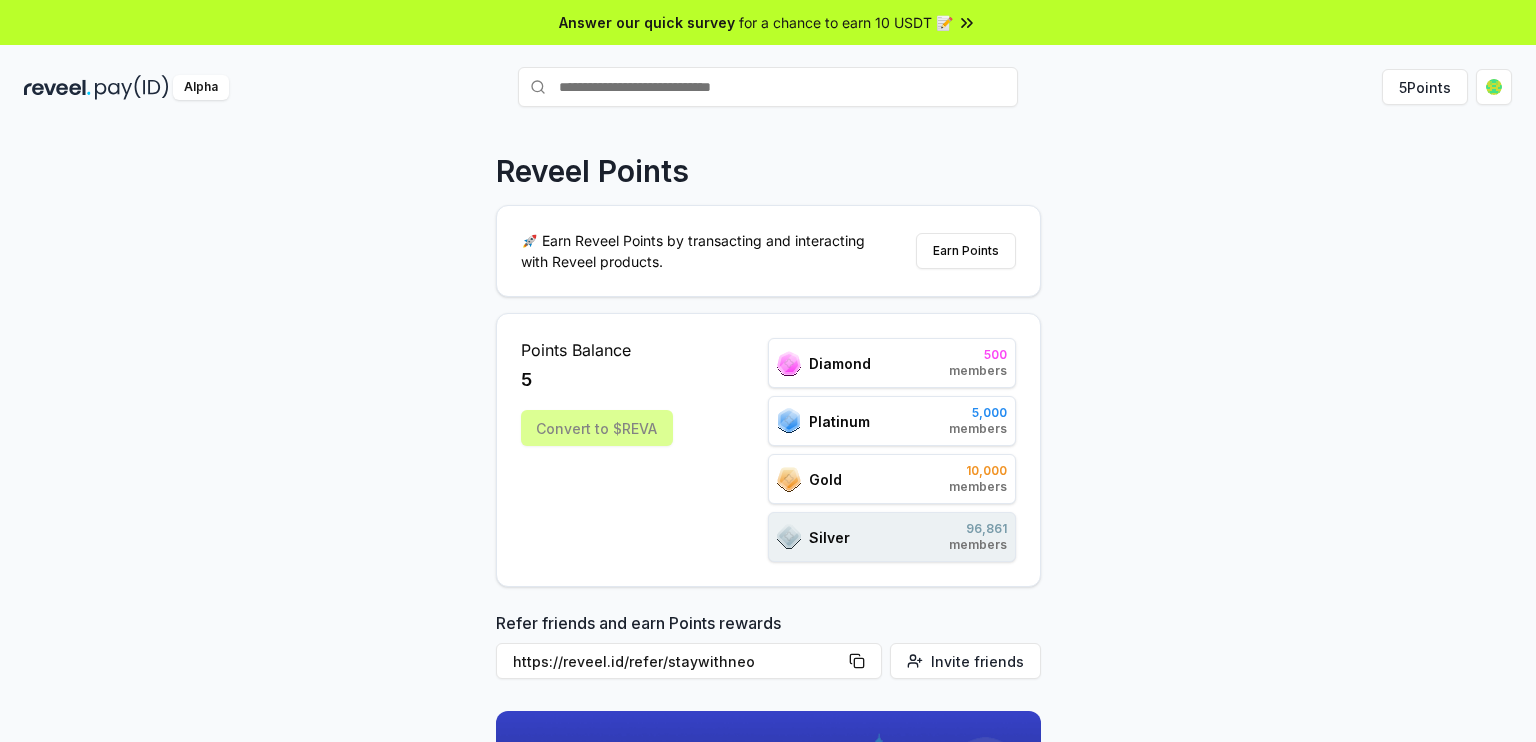 click 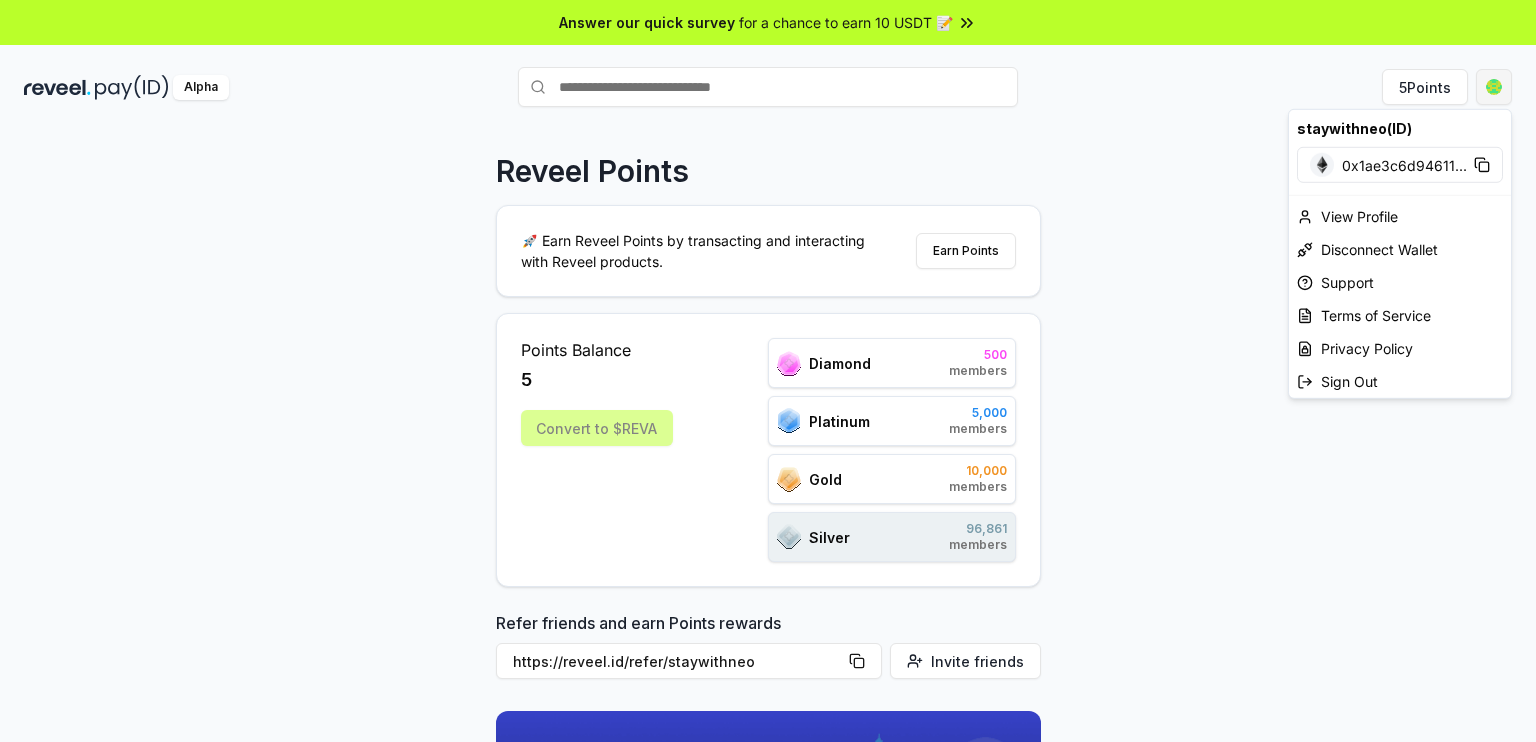 click on "Answer our quick survey for a chance to earn 10 USDT 📝 Alpha   5  Points Reveel Points  🚀 Earn Reveel Points by transacting and interacting with Reveel products. Earn Points Points Balance  5 Convert to $REVA Diamond 500 members Platinum 5,000 members Gold 10,000 members Silver 96,861 members Refer friends and earn Points rewards https://reveel.id/refer/staywithneo Invite friends Join the discussion on Discord Join Discord     31.2K community members Leaderboard Diamond Platinum Gold Silver Rank Pay(ID) Points # 81783 5 # 15501 apodacamacarthur 5 # 15502 penleyriecksiddharthasandy 5 # 15503 sabatino 5 # 15504 jolinekaseycarlota 5 # 15505 papasaxltomyermin 5 # 15506 charleegundamannomorina 5 # 15507 suttlelawlerrodd 5 # 15508 lv 5 # 15509 anshupastranadacosta 5 # 15510 abdelrahmanscholtz 5 Previous 1 2 3 4 5 More pages 9687 Next staywithneo(ID)   0x1ae3c6d94611 ...     View Profile   Disconnect Wallet   Support   Terms of Service   Privacy Policy   Sign Out" at bounding box center [768, 371] 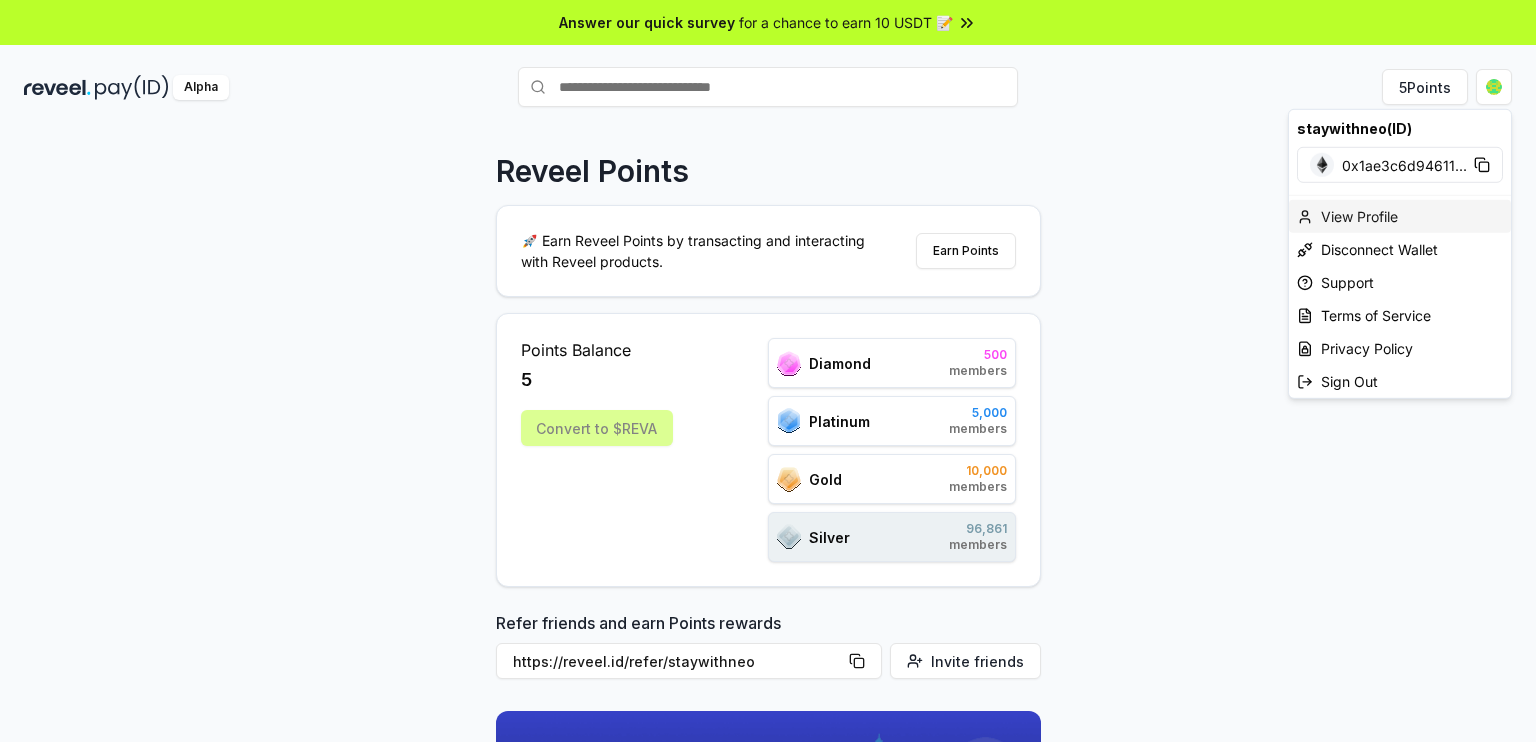 click on "View Profile" at bounding box center [1400, 216] 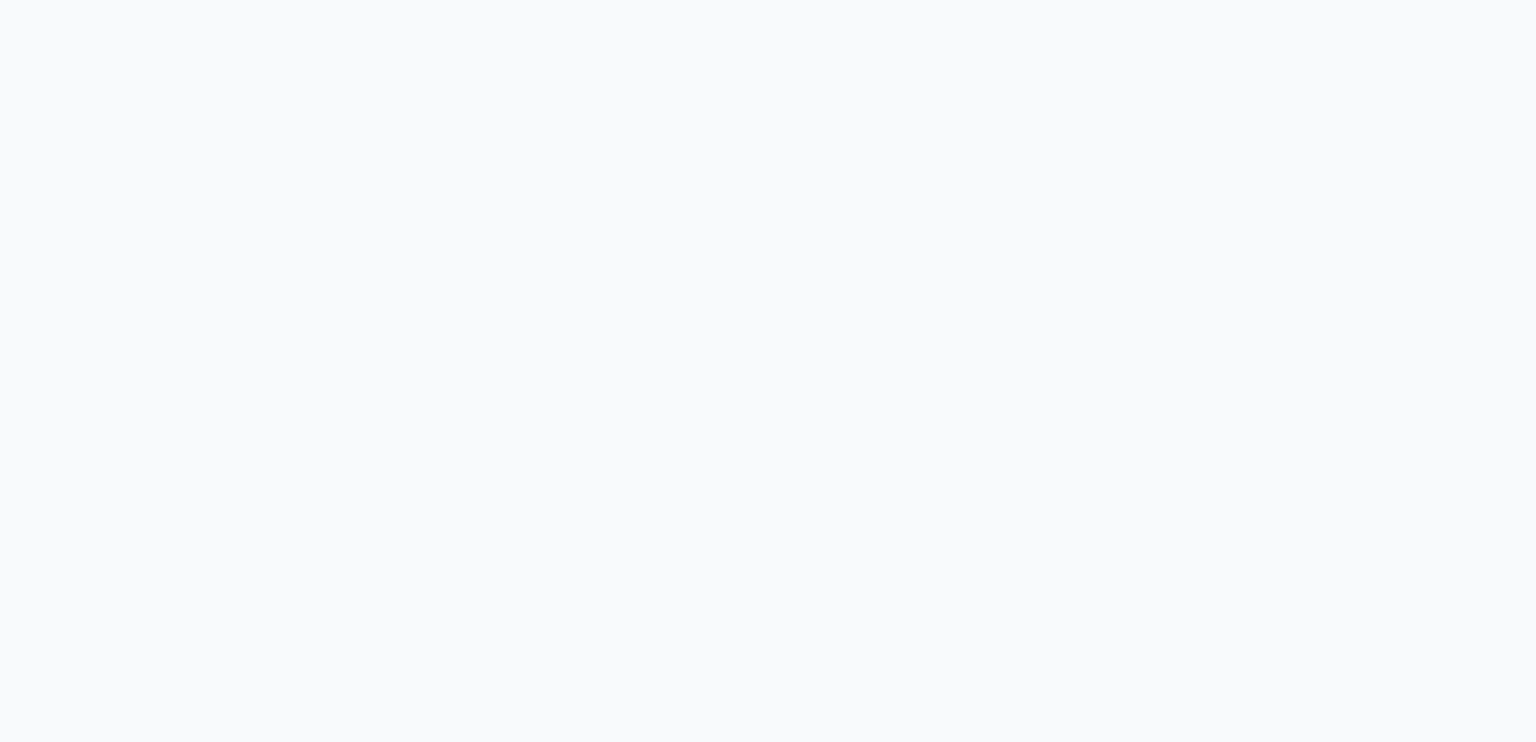 scroll, scrollTop: 0, scrollLeft: 0, axis: both 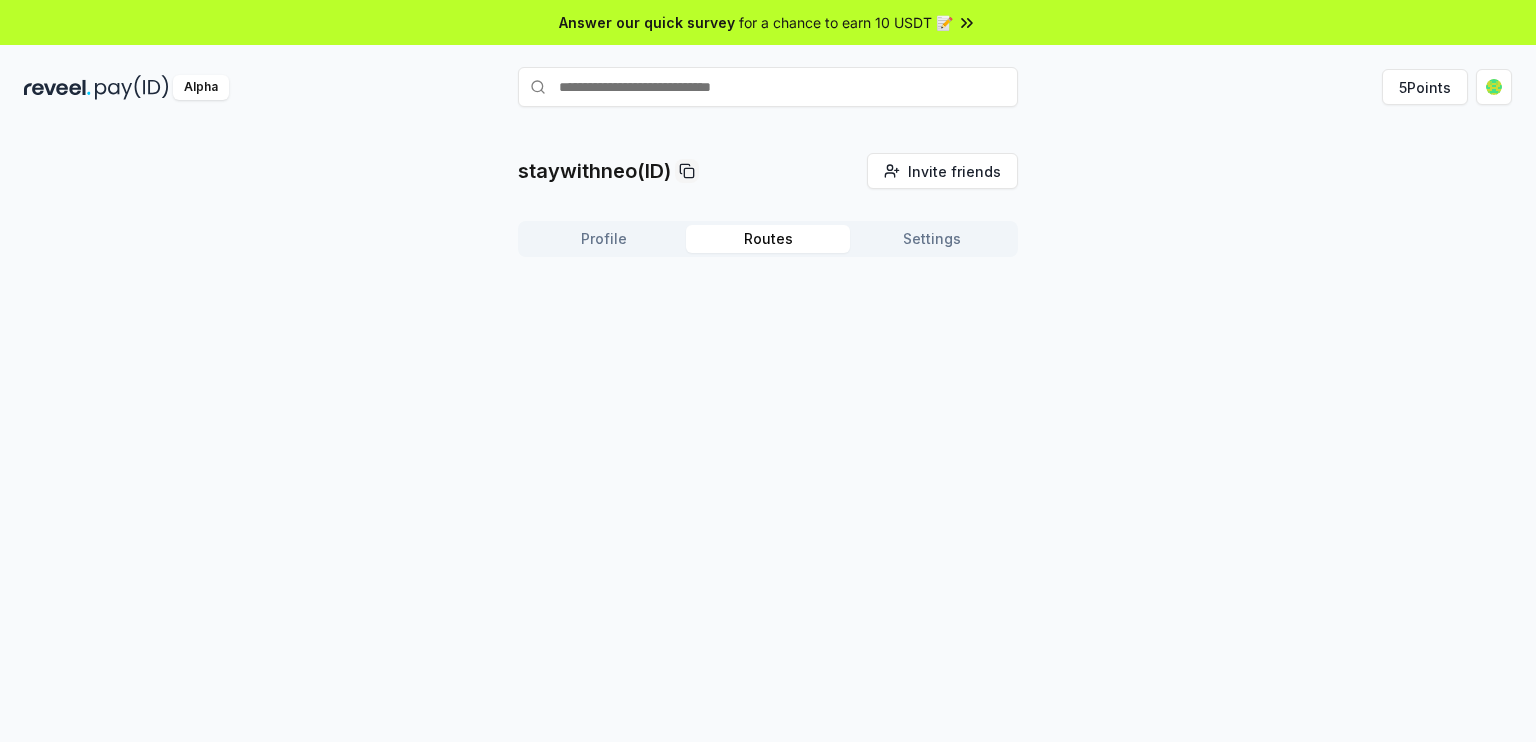 click on "Routes" at bounding box center (768, 239) 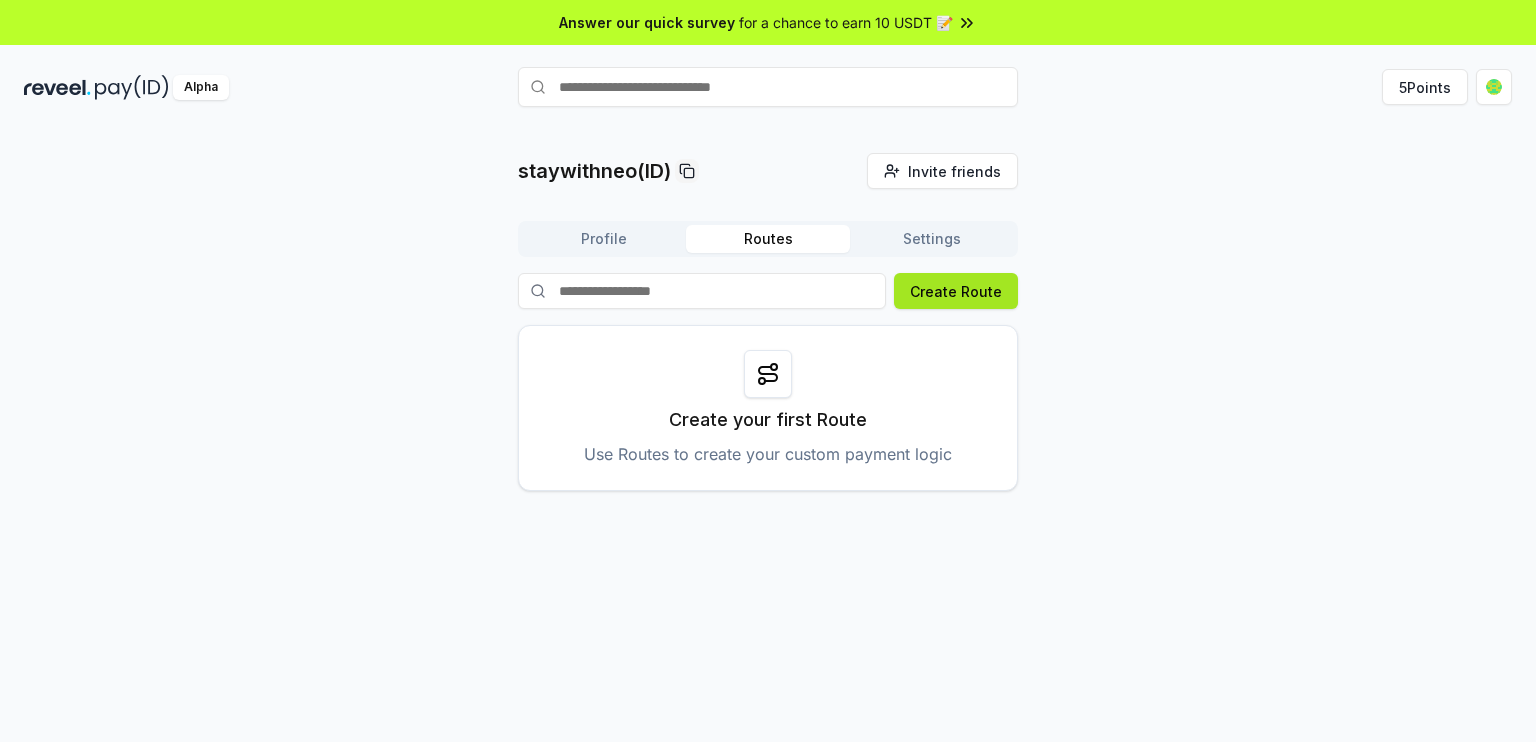 click on "Create Route" at bounding box center (956, 291) 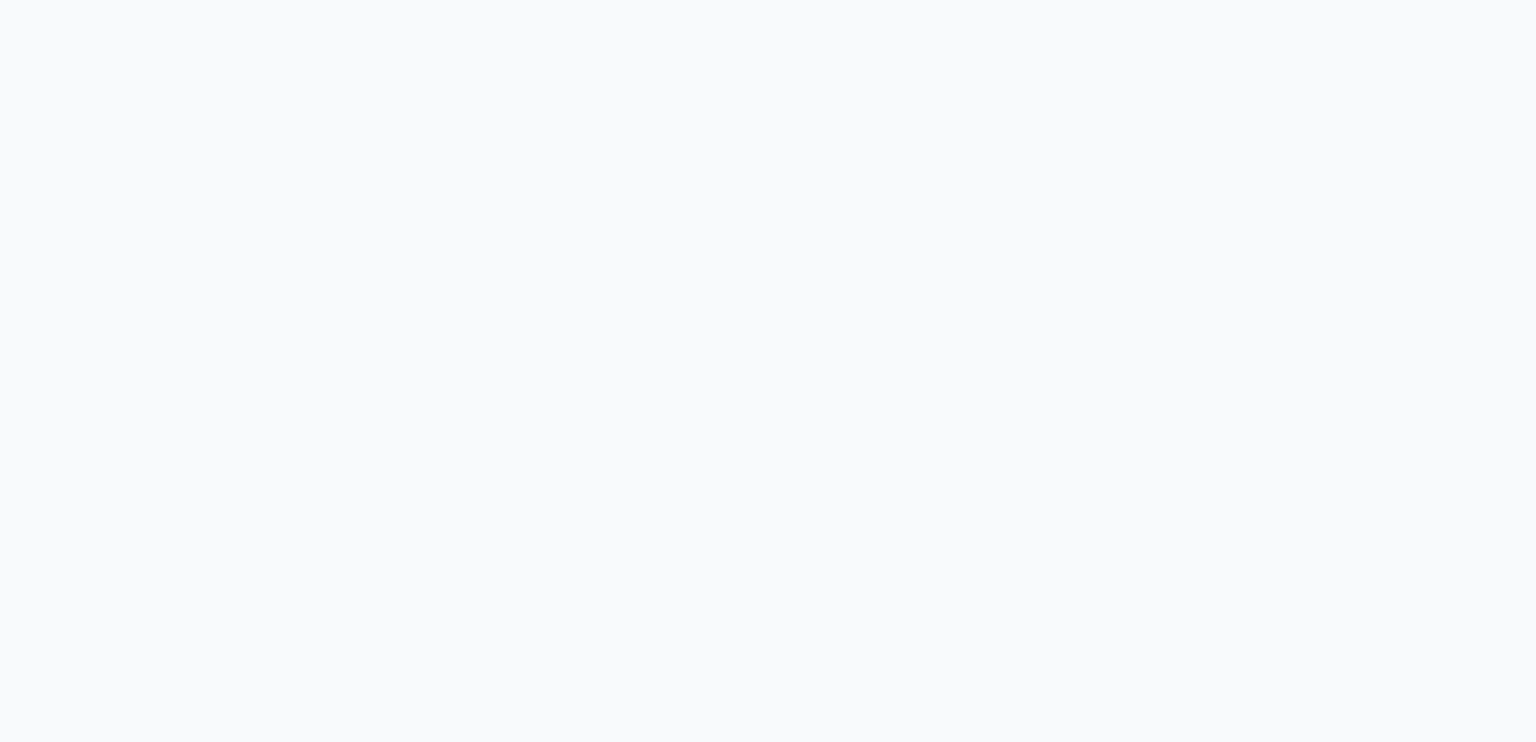 scroll, scrollTop: 0, scrollLeft: 0, axis: both 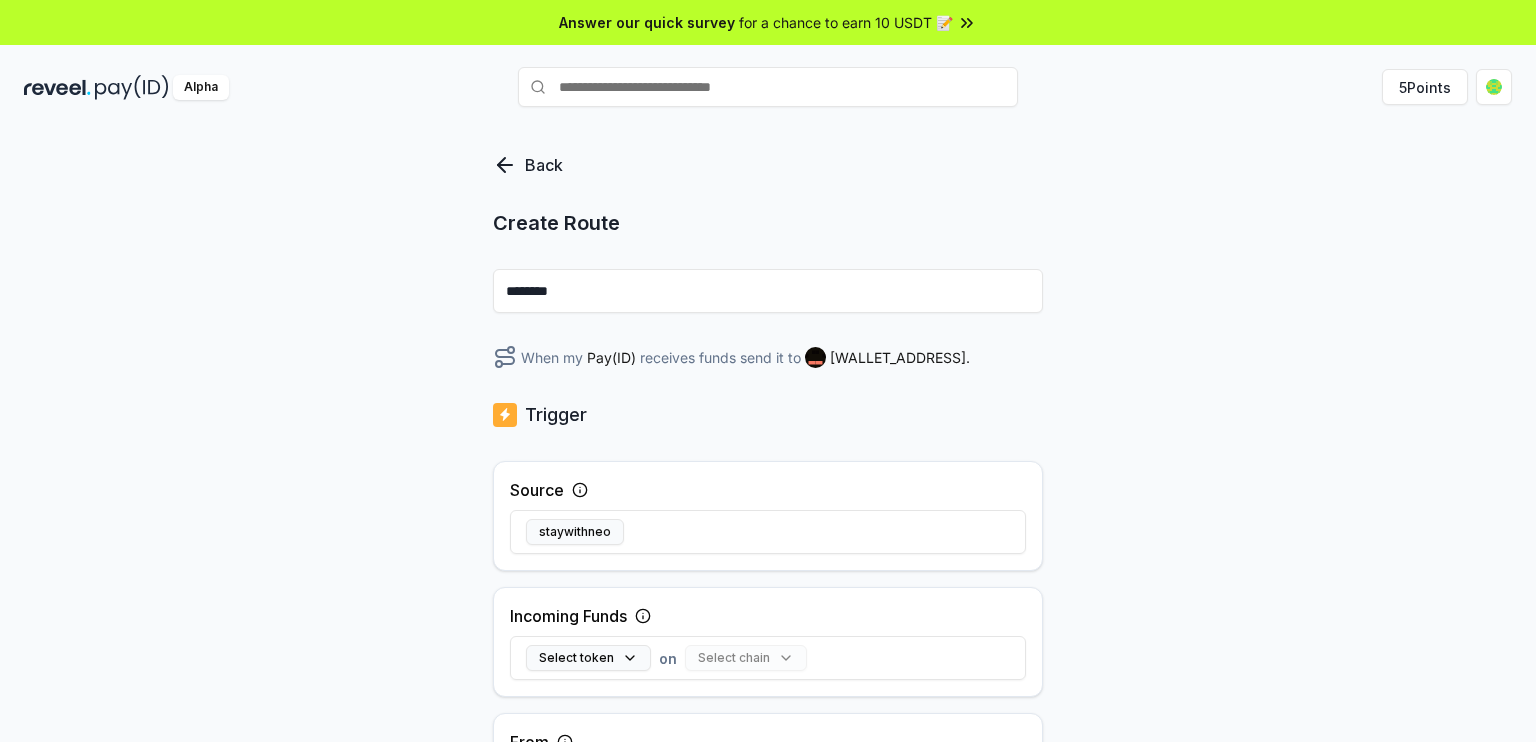 click on "Source staywithneo" at bounding box center [768, 516] 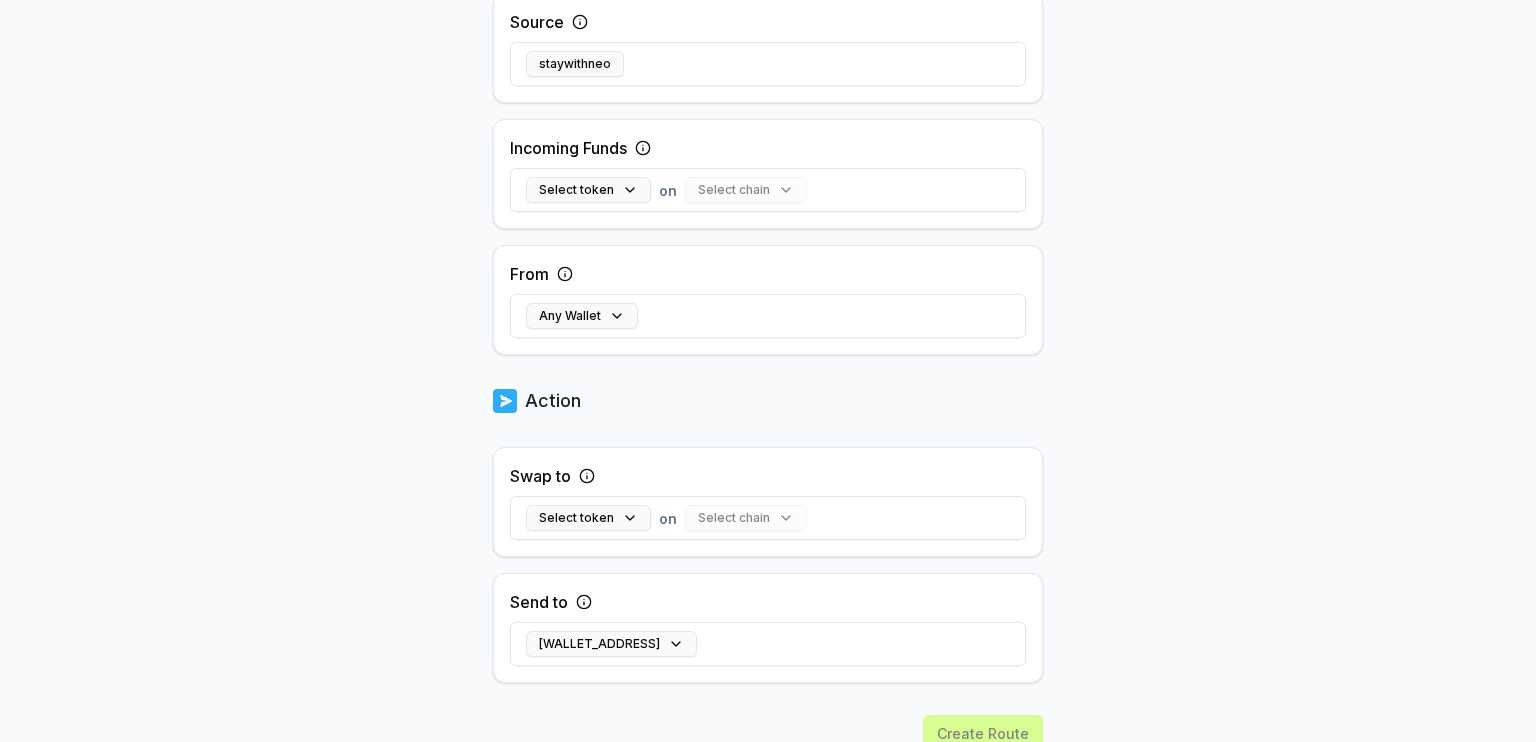 scroll, scrollTop: 464, scrollLeft: 0, axis: vertical 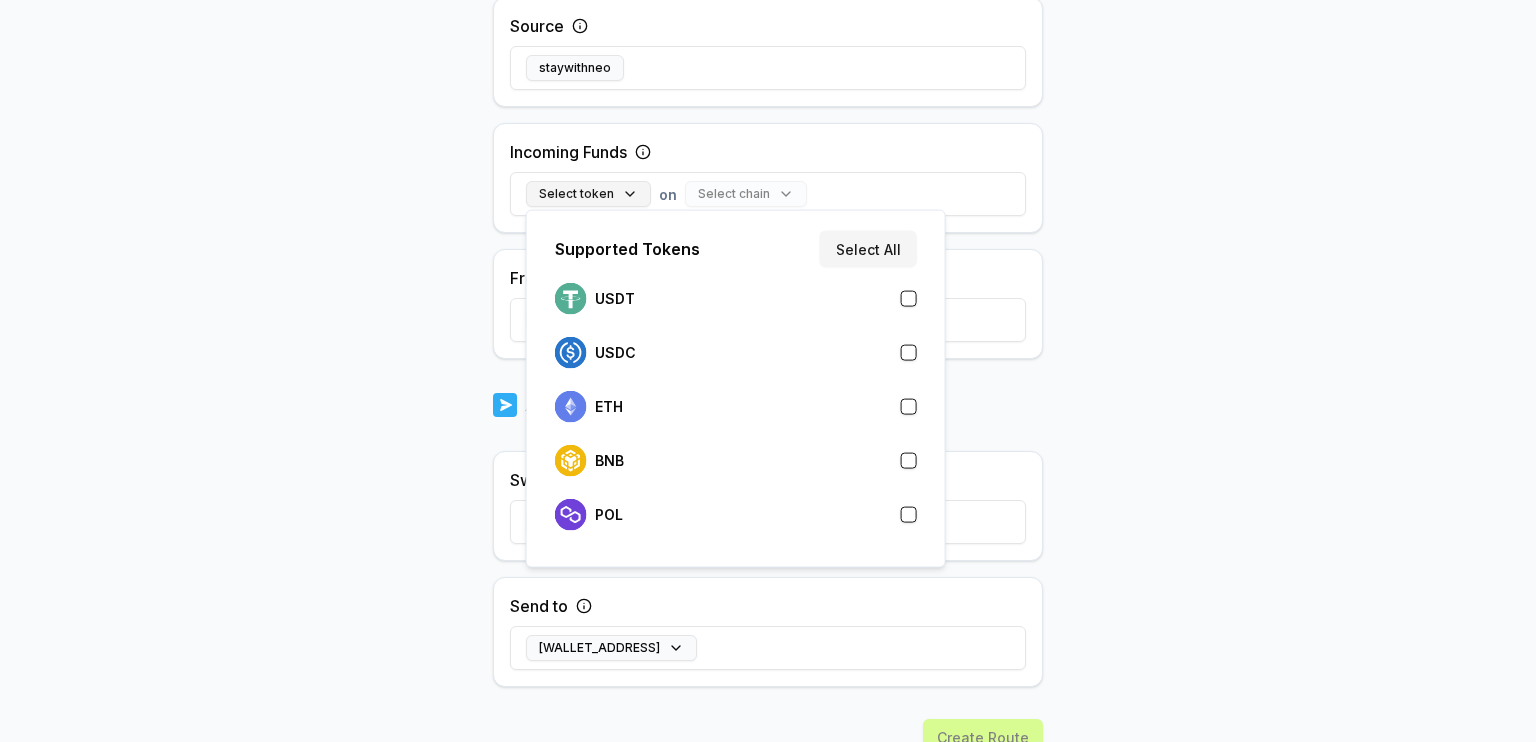 click on "Select token" at bounding box center [588, 194] 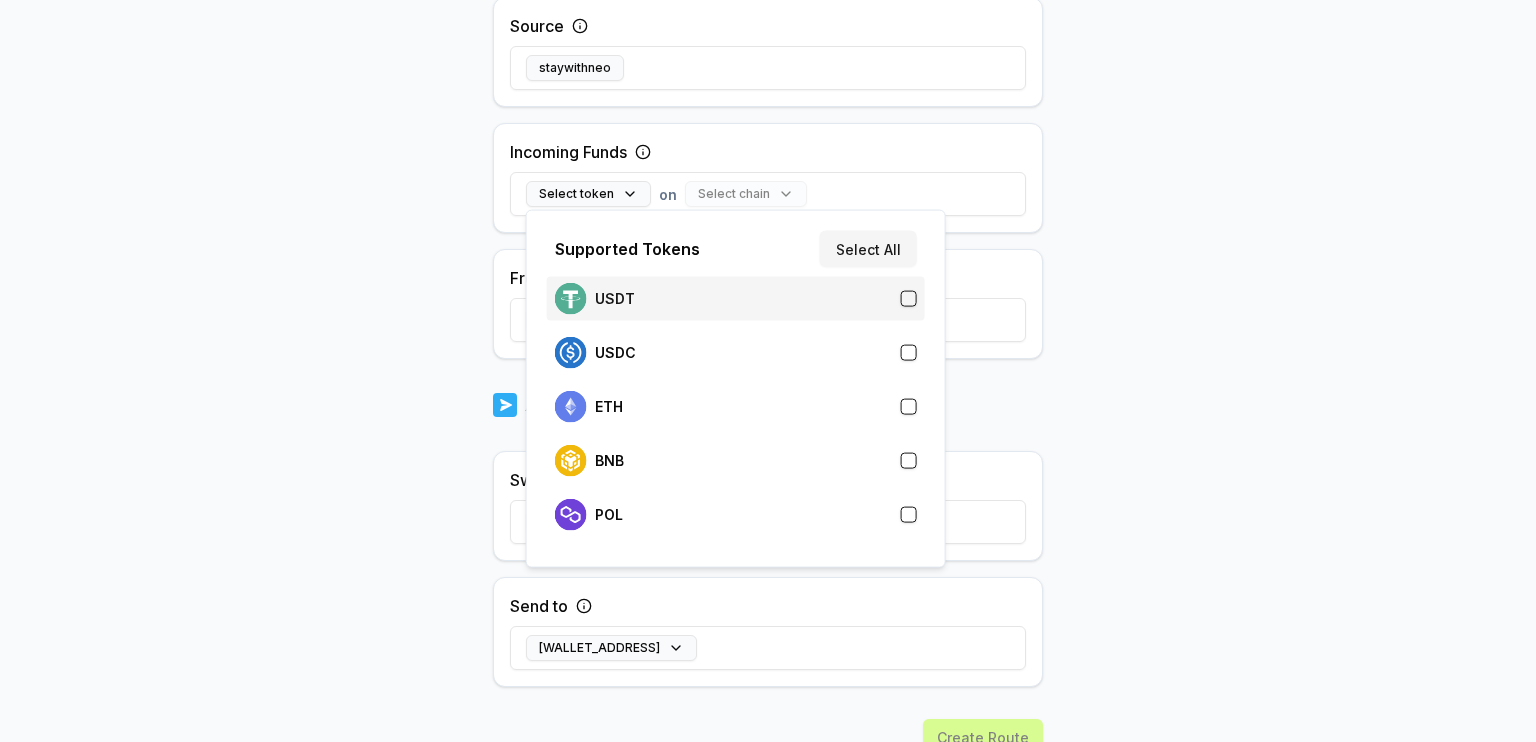 click on "USDT" at bounding box center [736, 299] 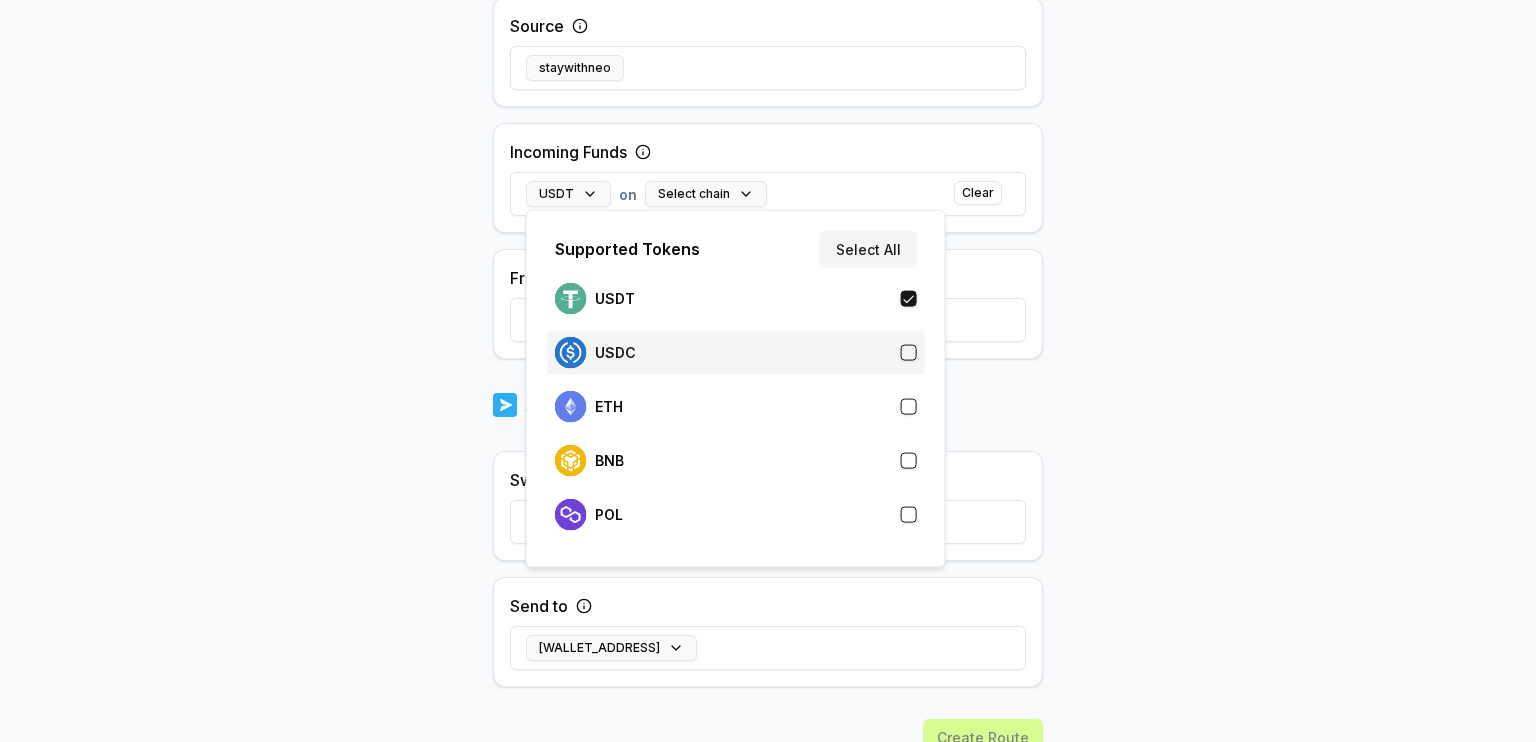 click on "USDC" at bounding box center (736, 353) 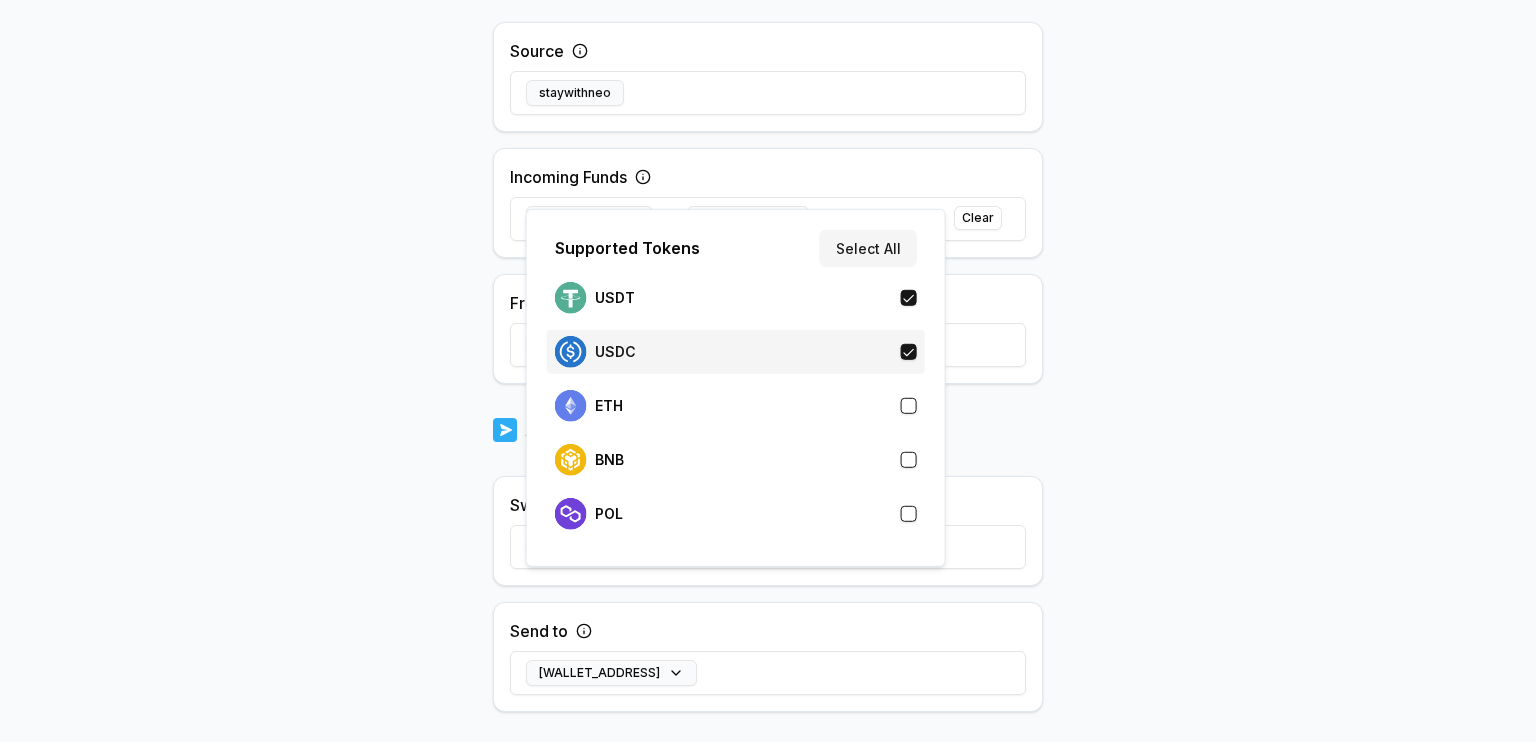 scroll, scrollTop: 490, scrollLeft: 0, axis: vertical 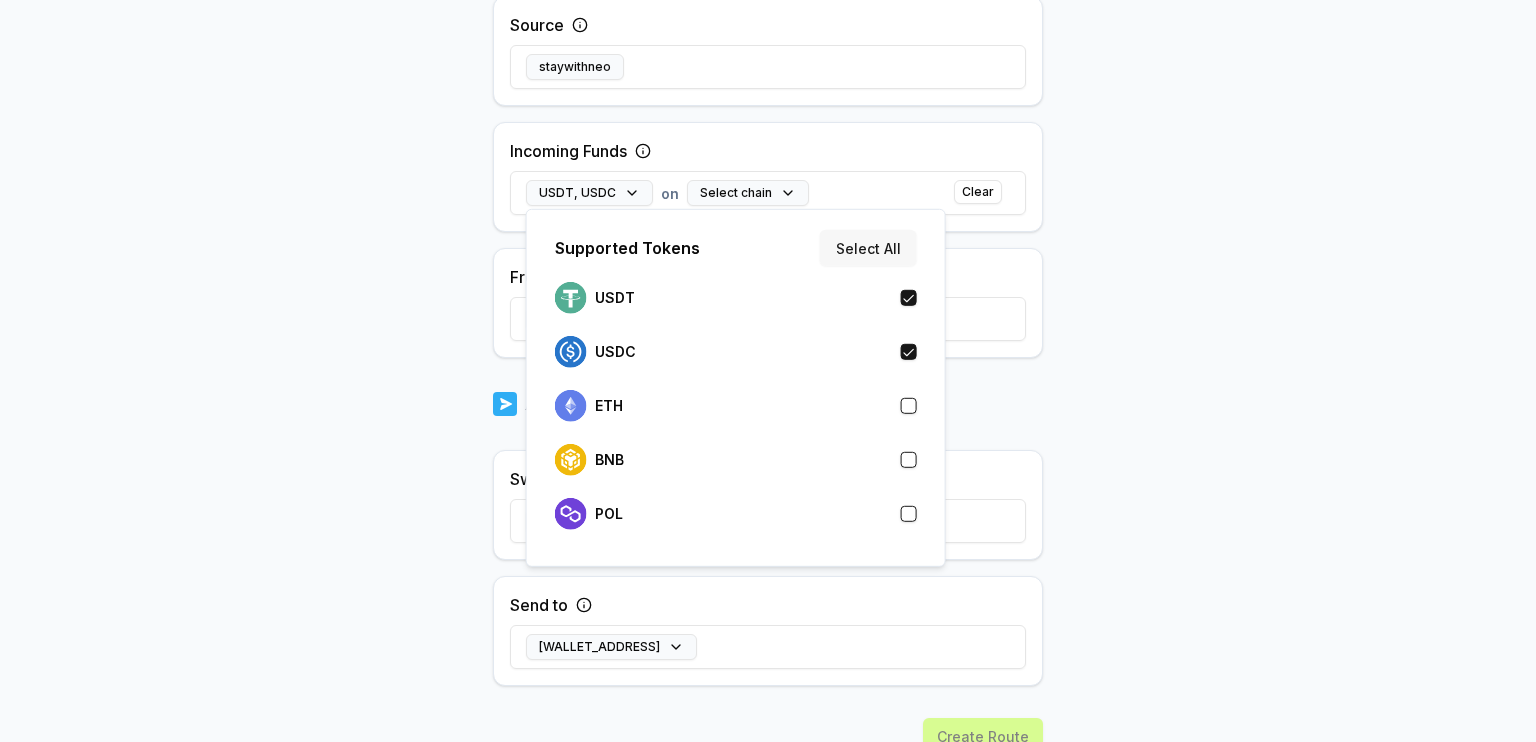 click on "Select All" at bounding box center (868, 248) 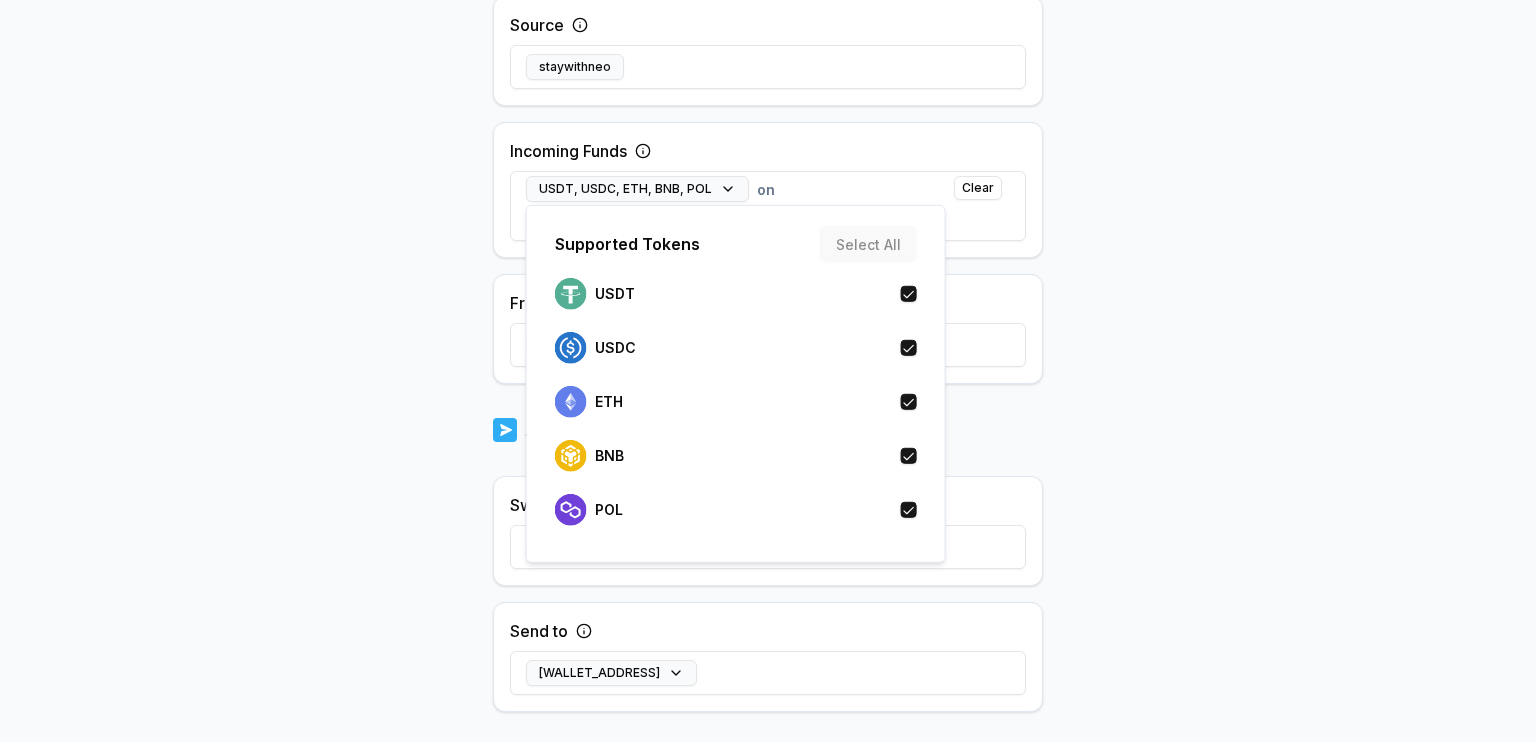 click on "Source staywithneo Incoming Funds USDT, USDC, ETH, BNB, POL on Select chain Clear From Any Wallet" at bounding box center (768, 190) 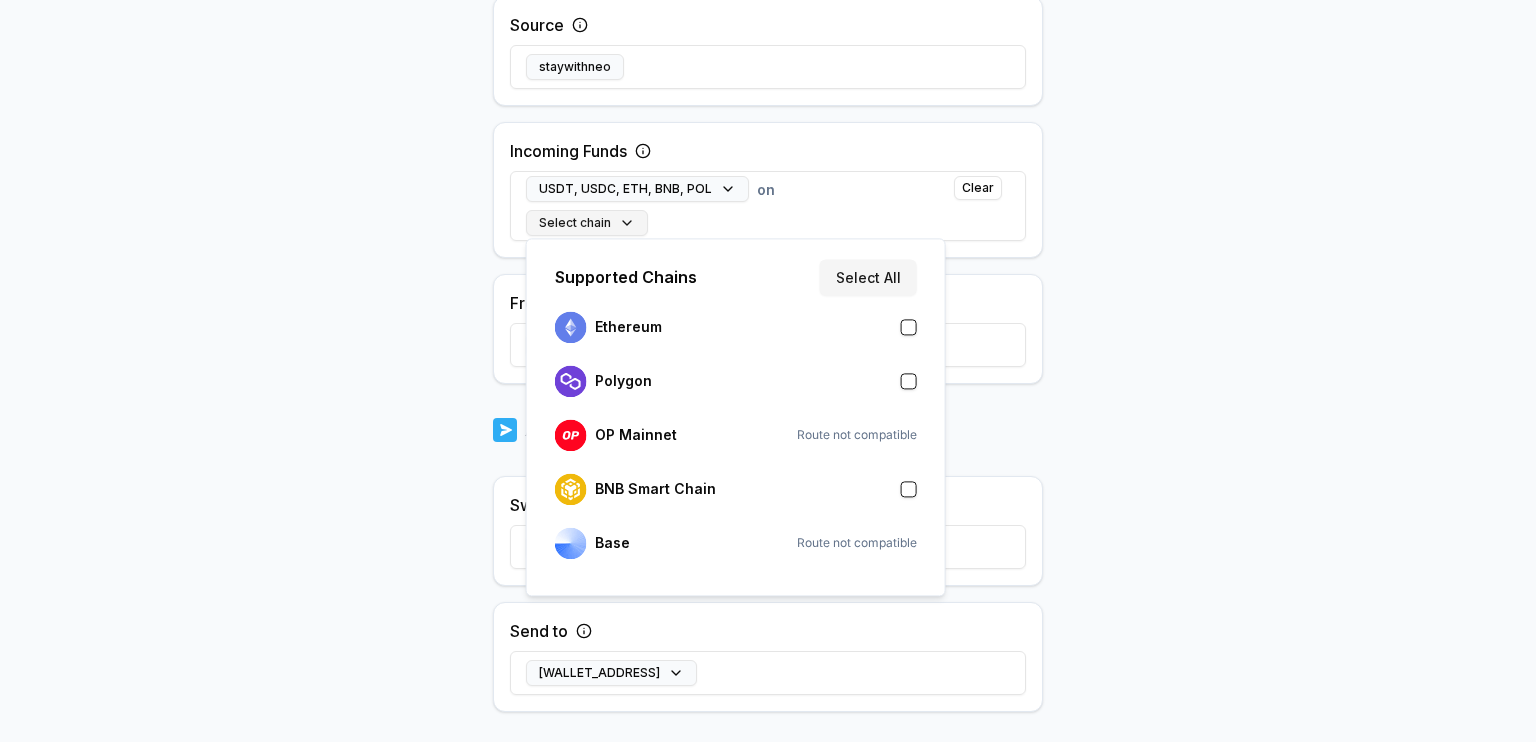 click on "Select chain" at bounding box center (587, 223) 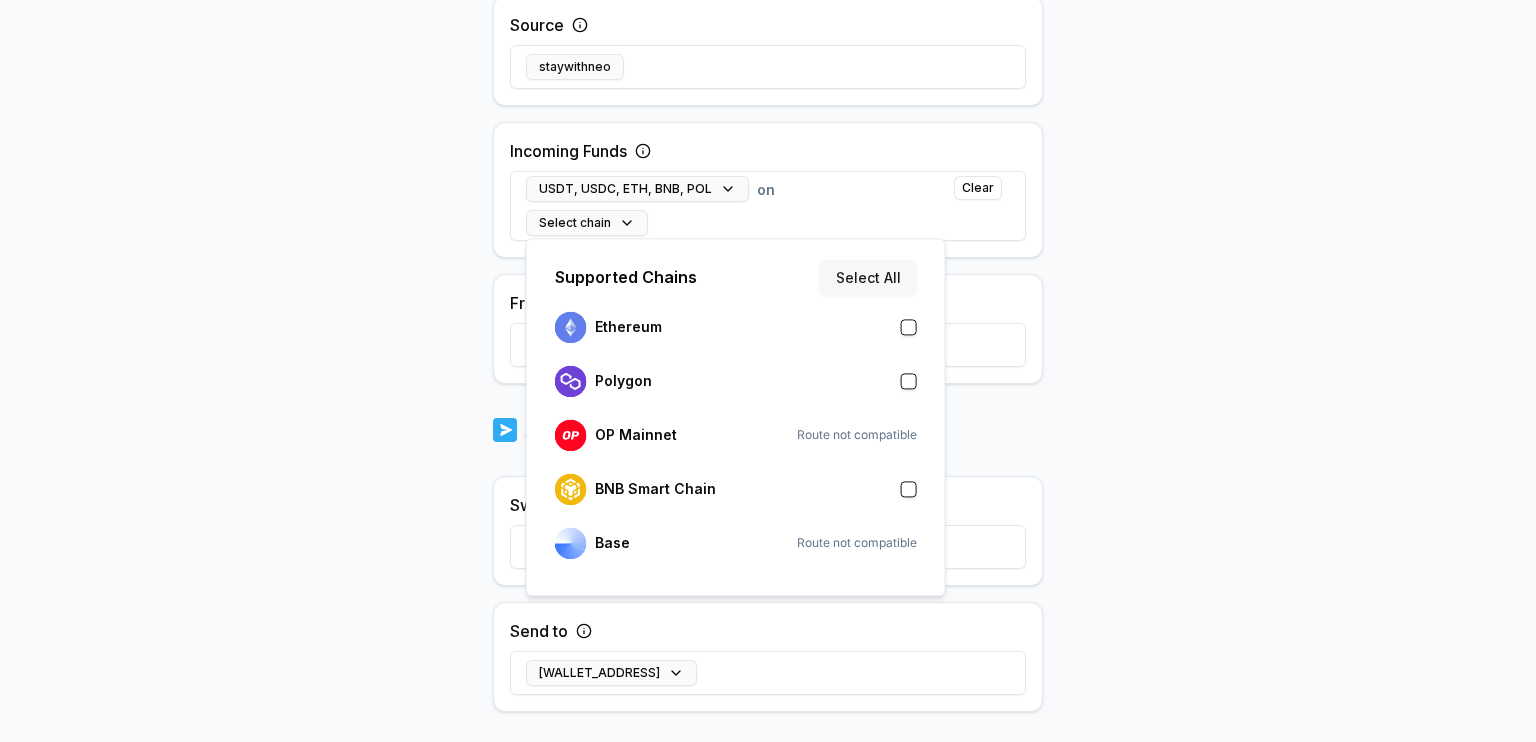 click on "Select All" at bounding box center [868, 277] 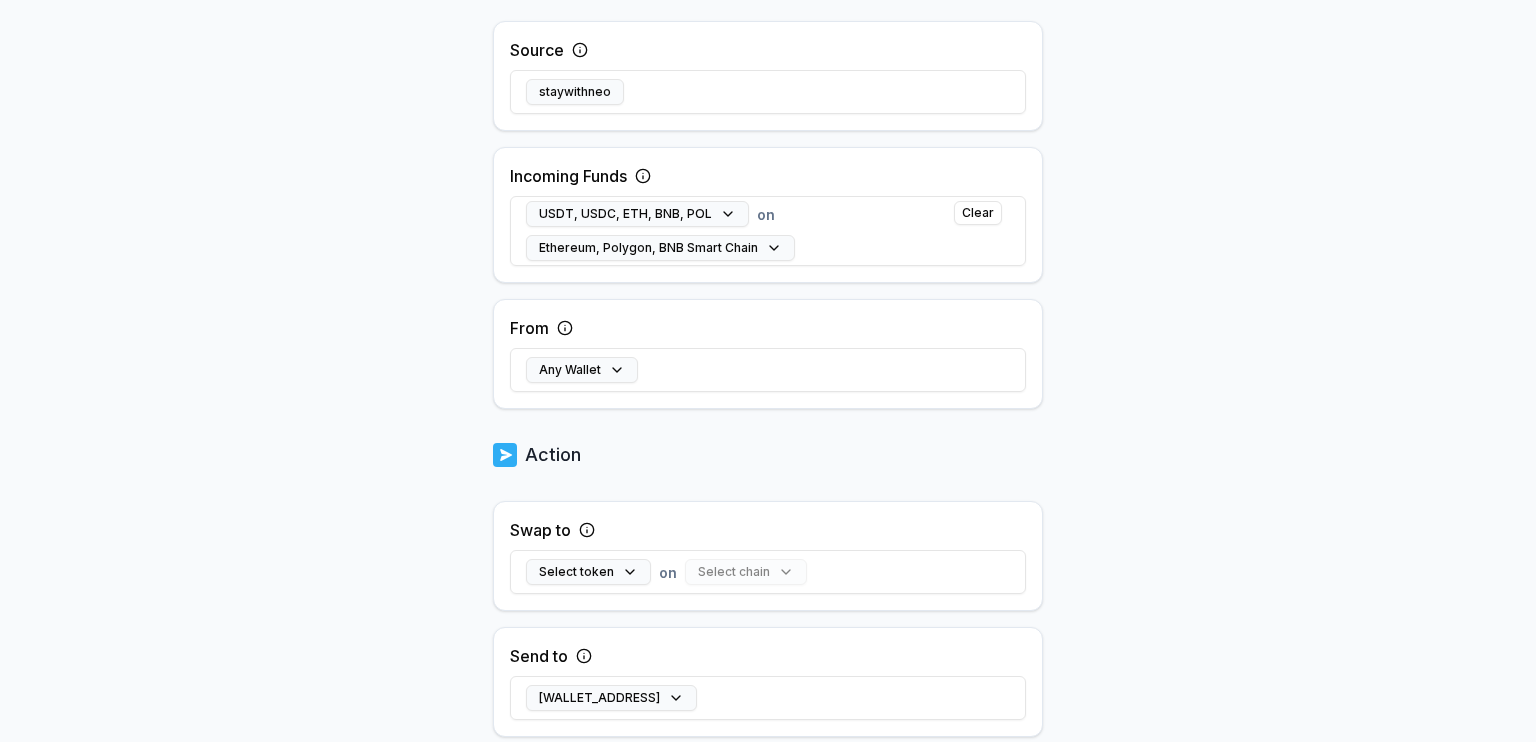 click on "Back Create Route ******** When my Pay(ID) receives USDT, USDC, ETH, BNB, POL on Ethereum, Polygon, BNB Smart Chain send it to [WALLET_ADDRESS]. Trigger Source staywithneo Incoming Funds USDT, USDC, ETH, BNB, POL on Ethereum, Polygon, BNB Smart Chain Clear From Any Wallet Action Swap to Select token on Select chain Send to [WALLET_ADDRESS]" at bounding box center (768, 269) 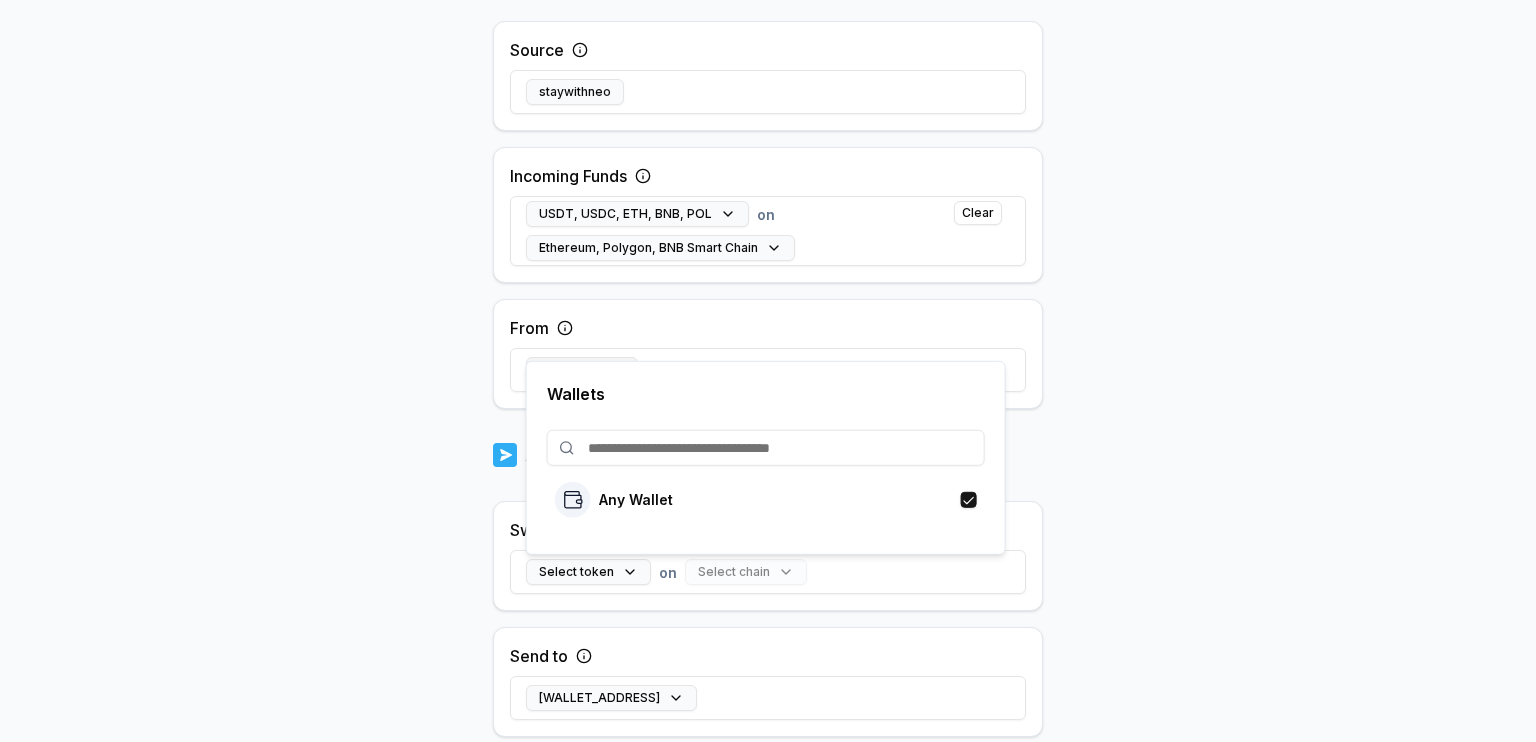 click on "Any Wallet" at bounding box center (582, 370) 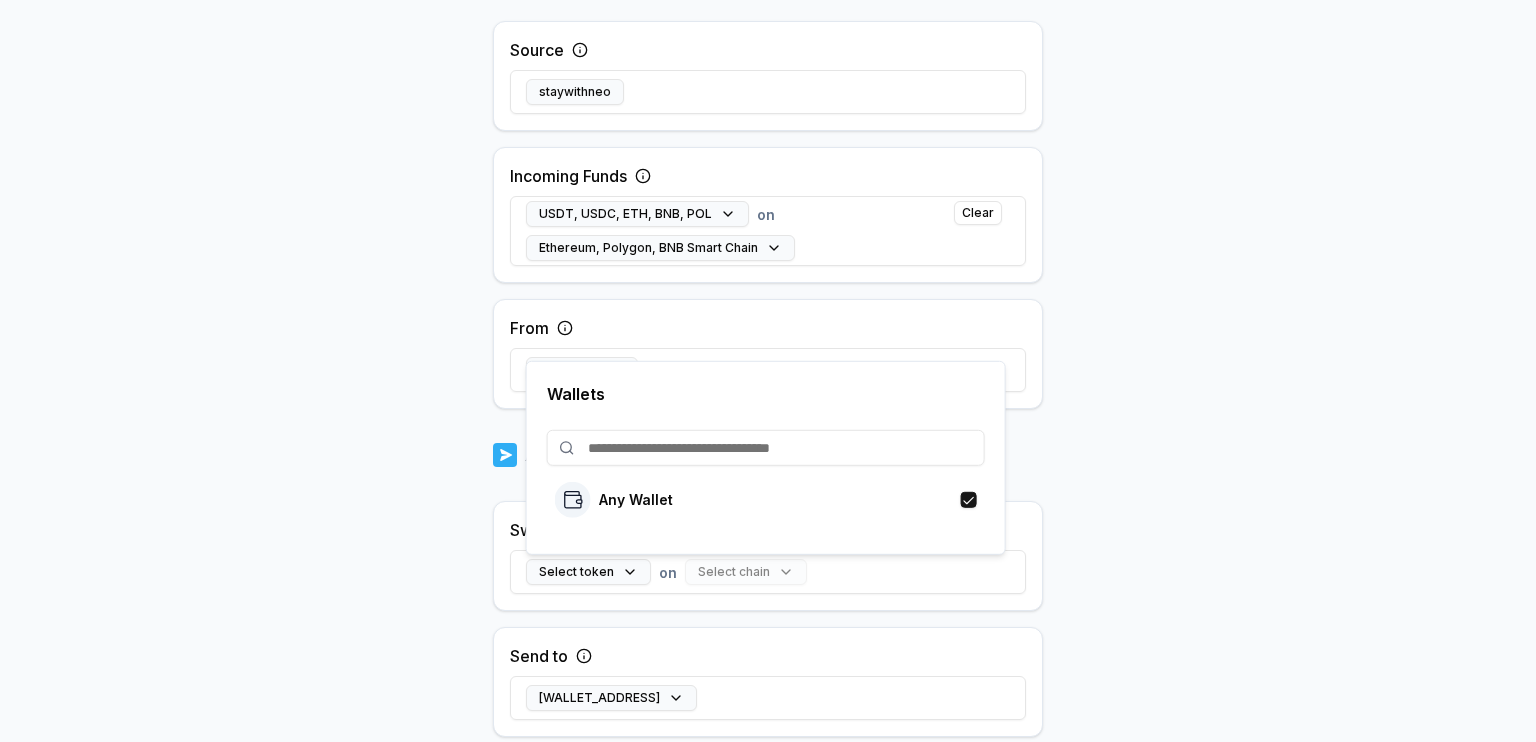 click on "Answer our quick survey for a chance to earn 10 USDT 📝 Alpha 5 Points Back Create Route ******** When my Pay(ID) receives USDT, USDC, ETH, BNB, POL on Ethereum, Polygon, BNB Smart Chain send it to [WALLET_ADDRESS]. Trigger Source staywithneo Incoming Funds USDT, USDC, ETH, BNB, POL on Ethereum, Polygon, BNB Smart Chain Clear From Any Wallet Action Swap to Select token on Select chain Send to [WALLET_ADDRESS] Create Route Wallets Any Wallet" at bounding box center [768, 371] 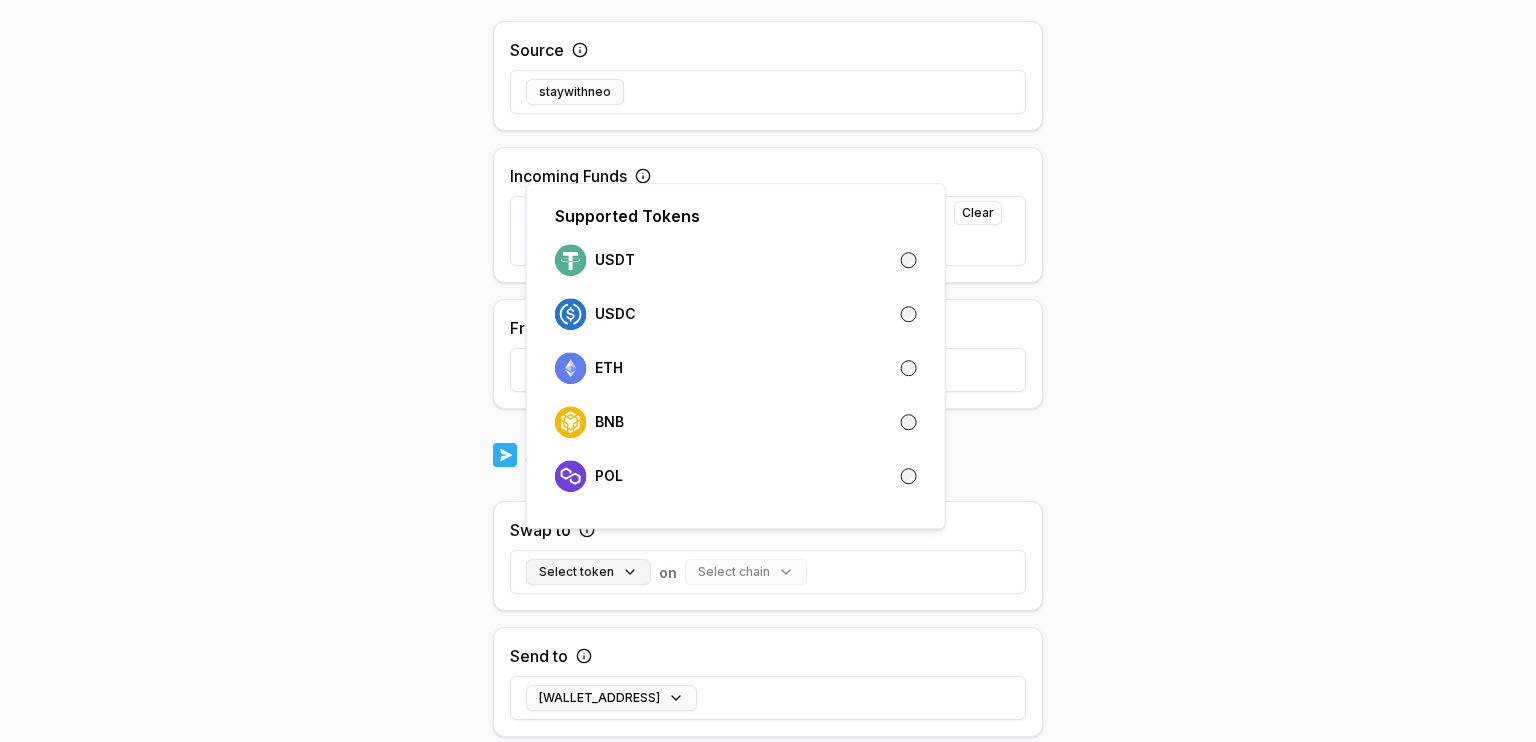 click on "Select token" at bounding box center (588, 572) 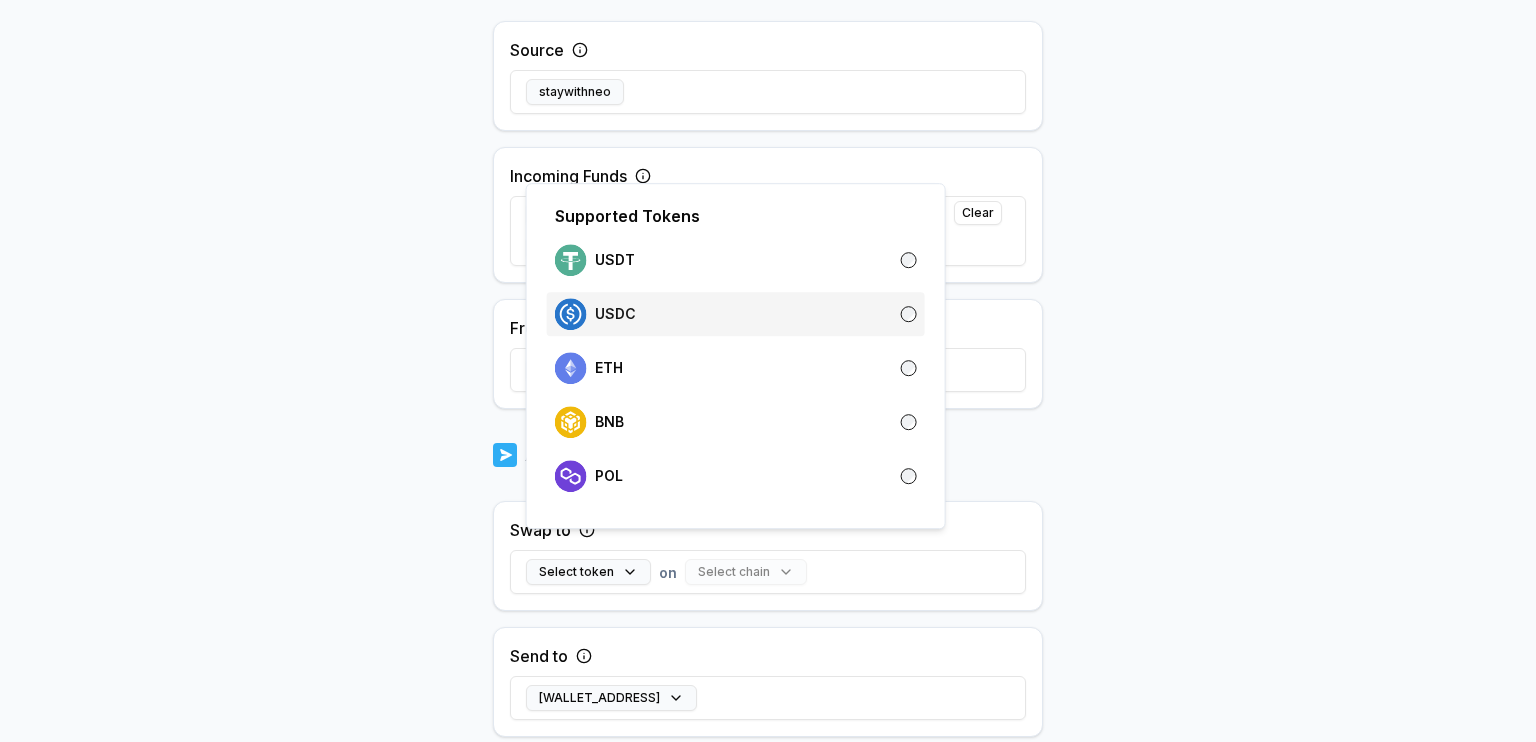 click on "Supported Tokens USDT USDC ETH BNB POL" at bounding box center (736, 356) 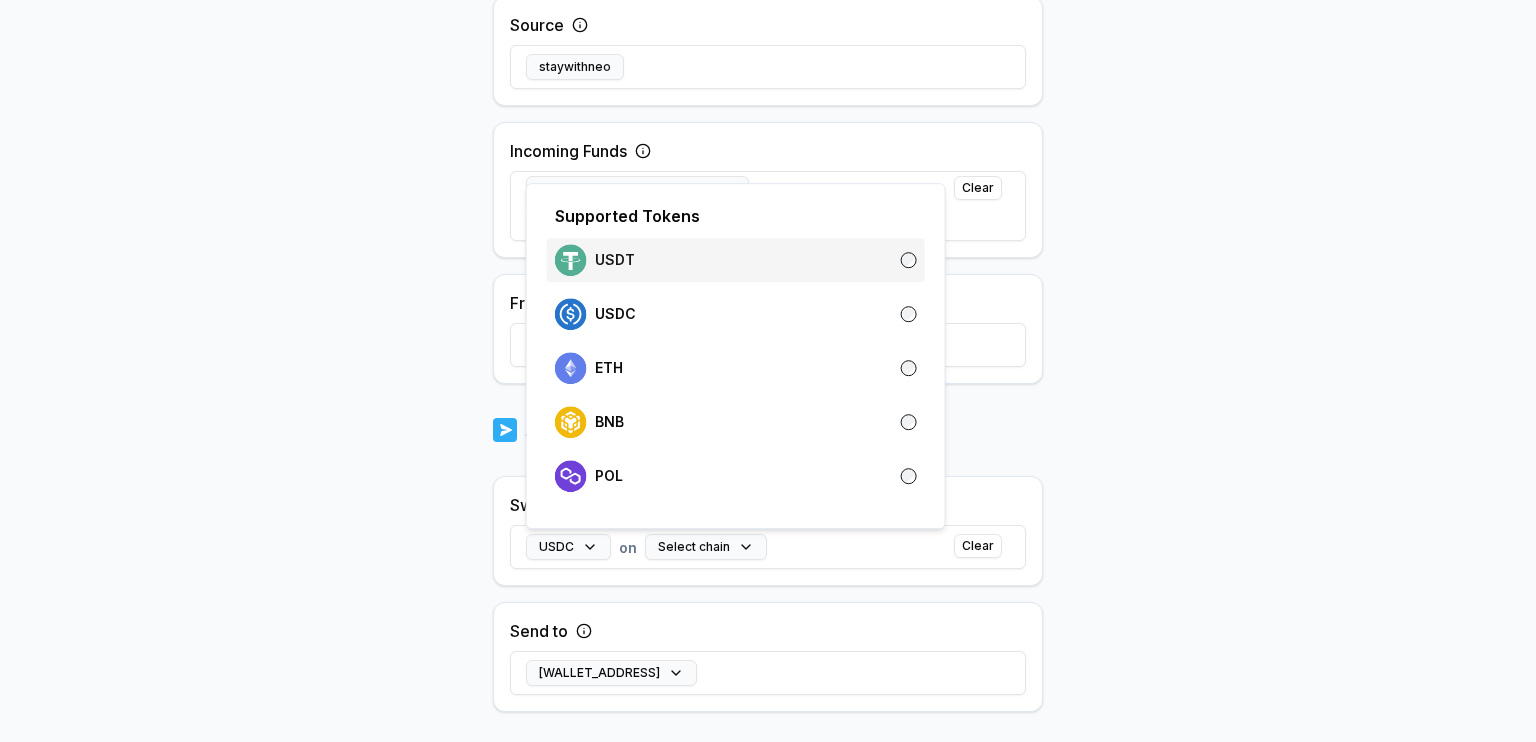 click on "USDT" at bounding box center (736, 260) 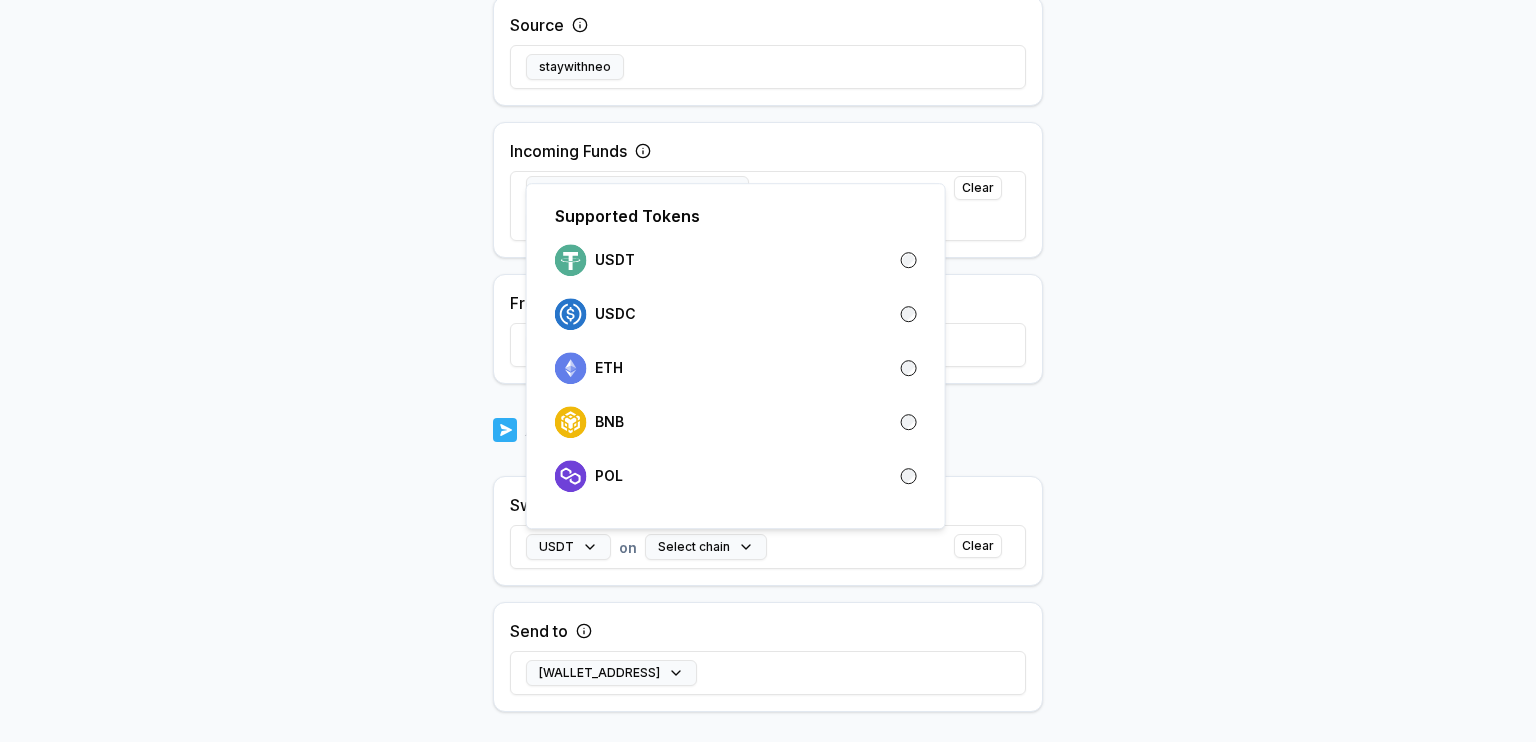 click on "Swap to USDT on Select chain Clear" at bounding box center (768, 531) 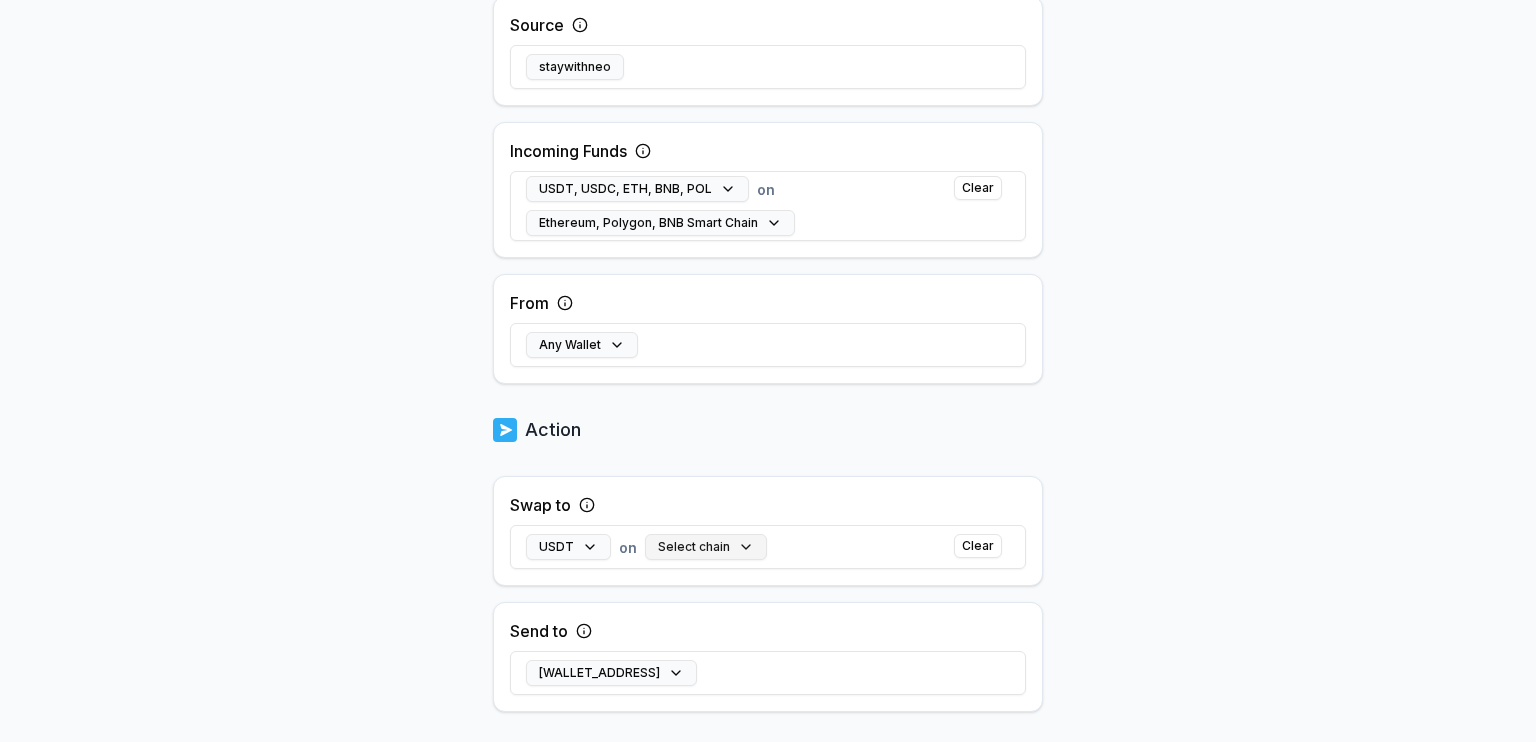 click on "Select chain" at bounding box center (706, 547) 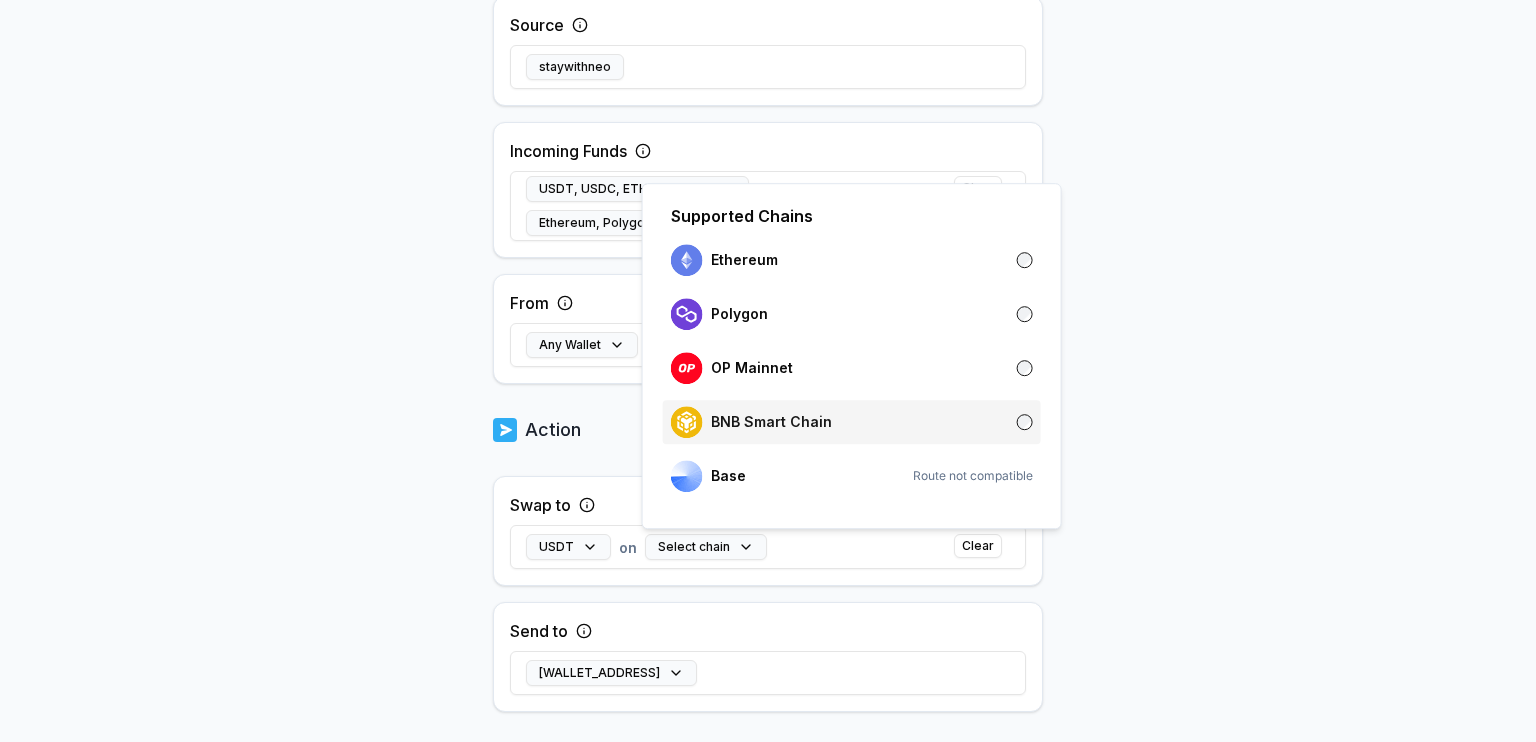 click on "BNB Smart Chain" at bounding box center [852, 422] 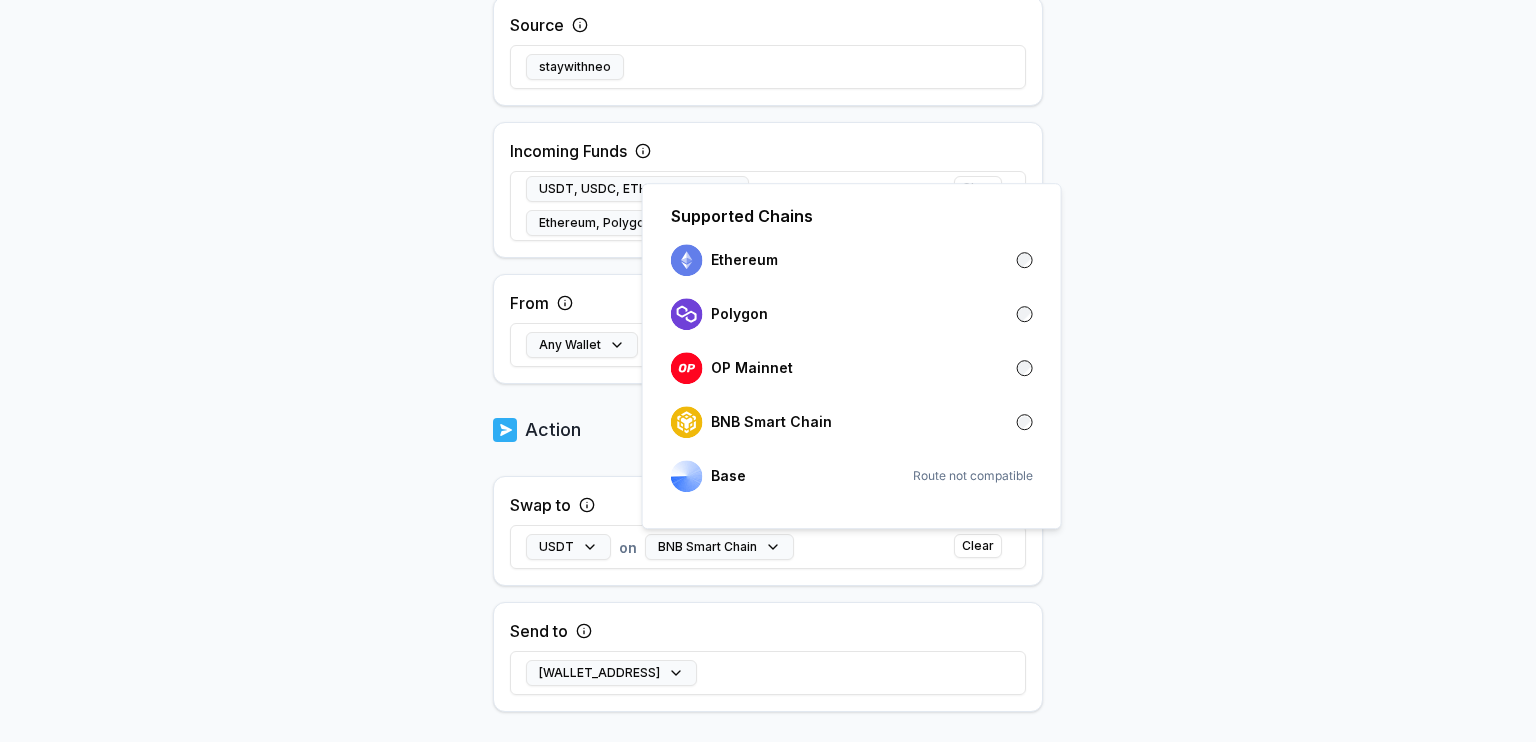 click on "USDT on BNB Smart Chain Clear" at bounding box center [768, 547] 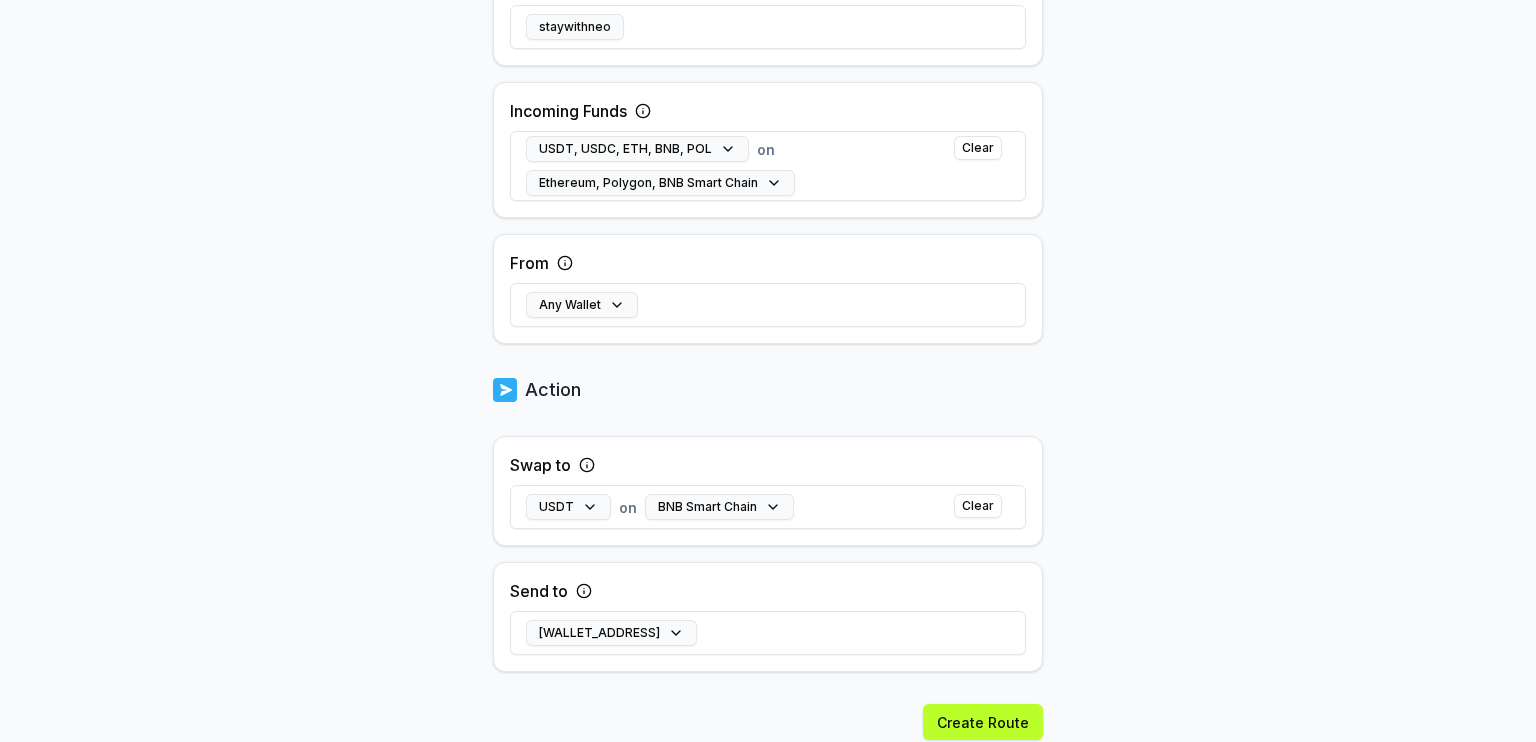 scroll, scrollTop: 620, scrollLeft: 0, axis: vertical 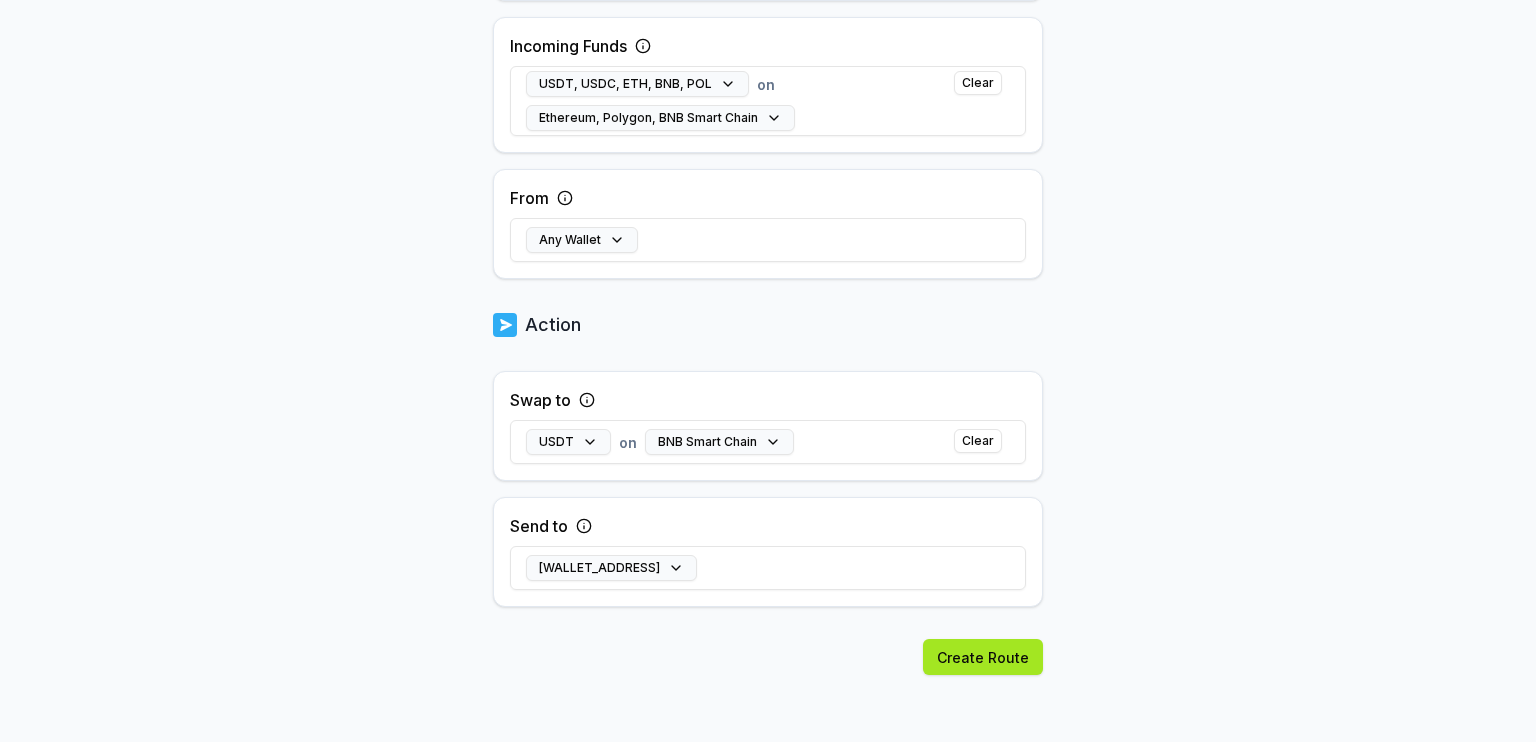 click on "Create Route" at bounding box center [983, 657] 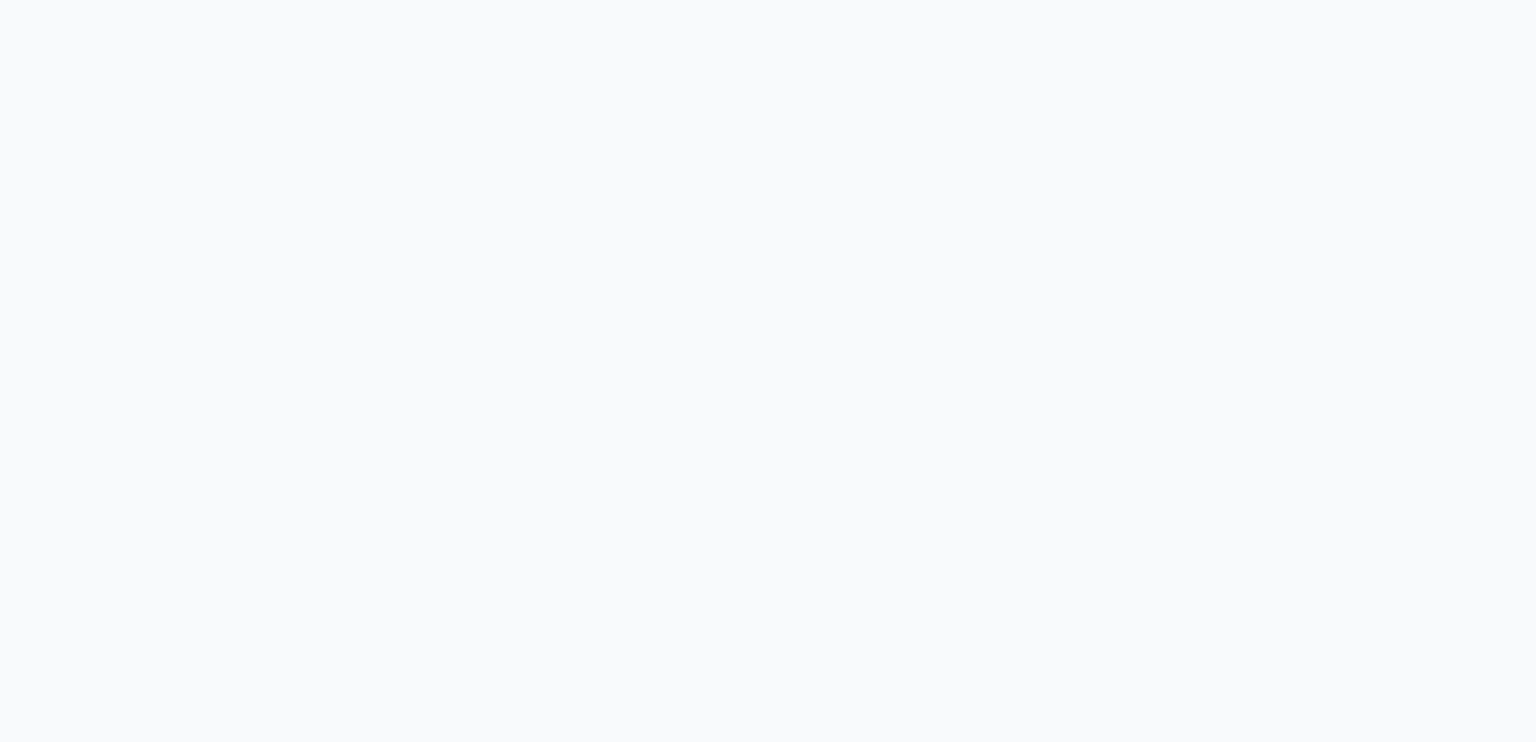 scroll, scrollTop: 0, scrollLeft: 0, axis: both 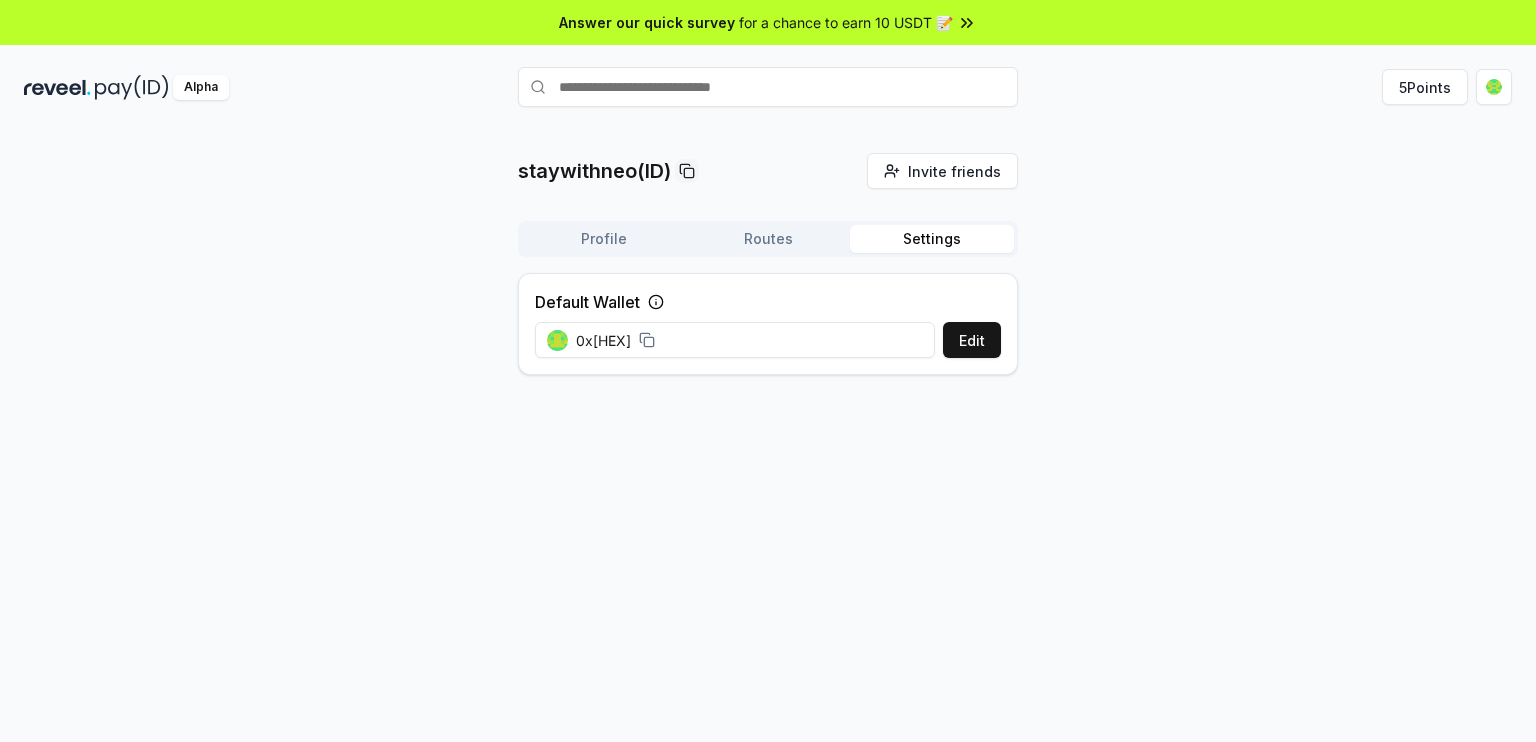 click on "Settings" at bounding box center (932, 239) 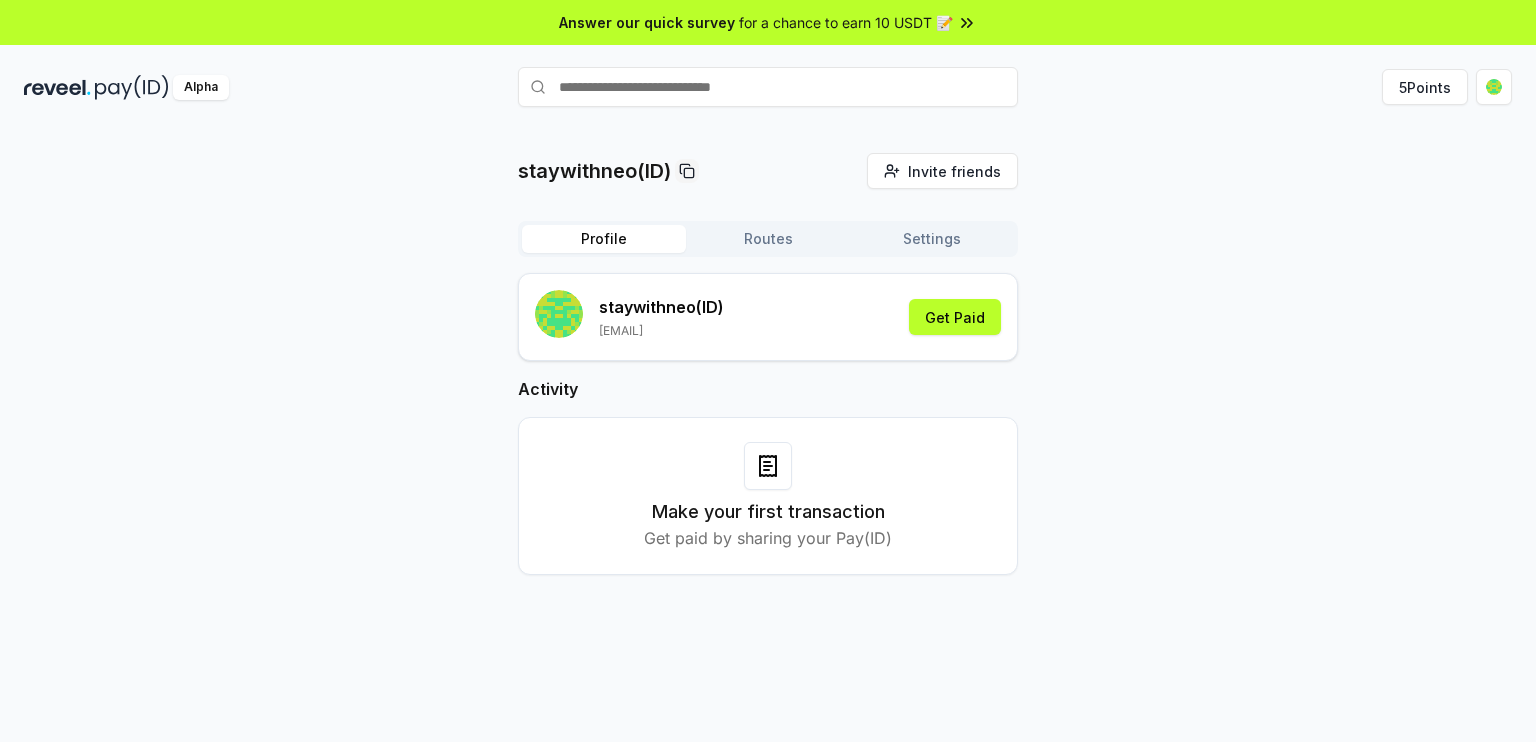 click on "Profile" at bounding box center [604, 239] 